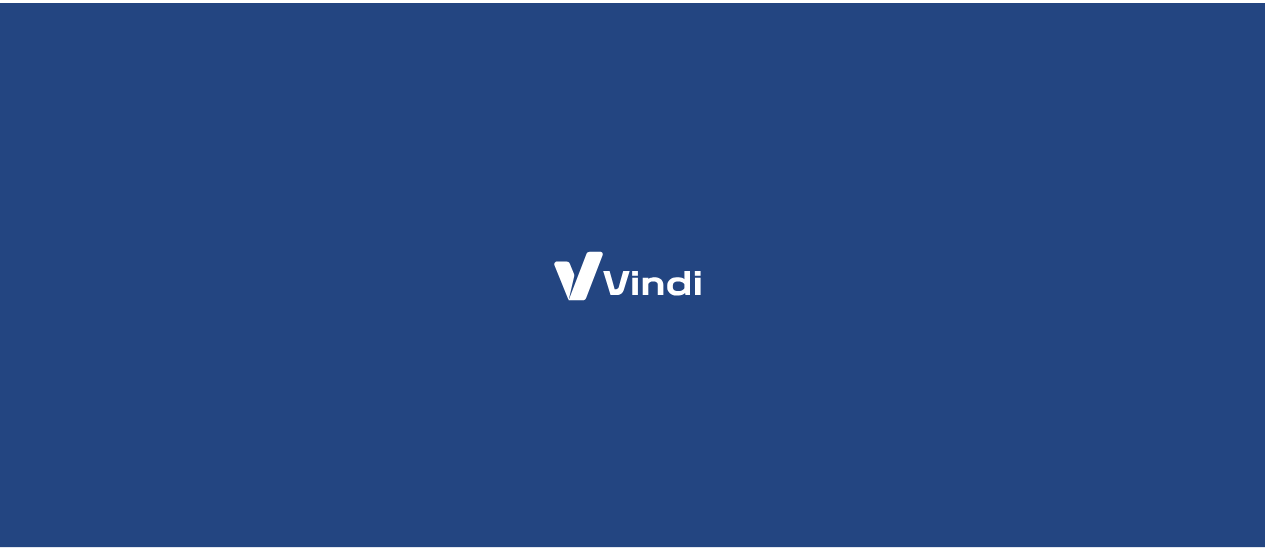 scroll, scrollTop: 0, scrollLeft: 0, axis: both 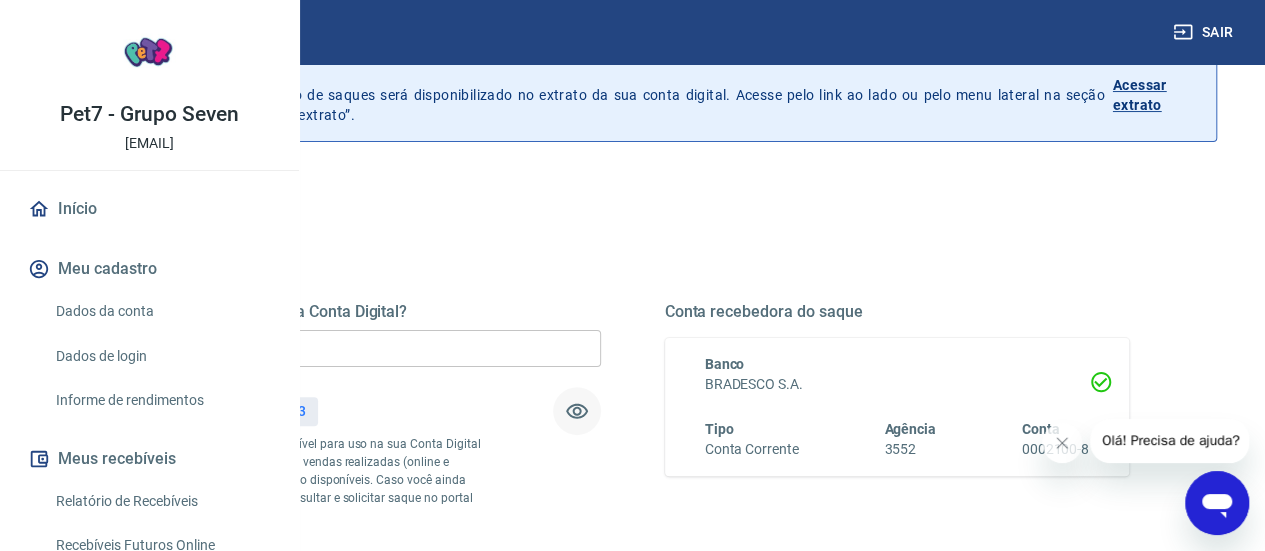click 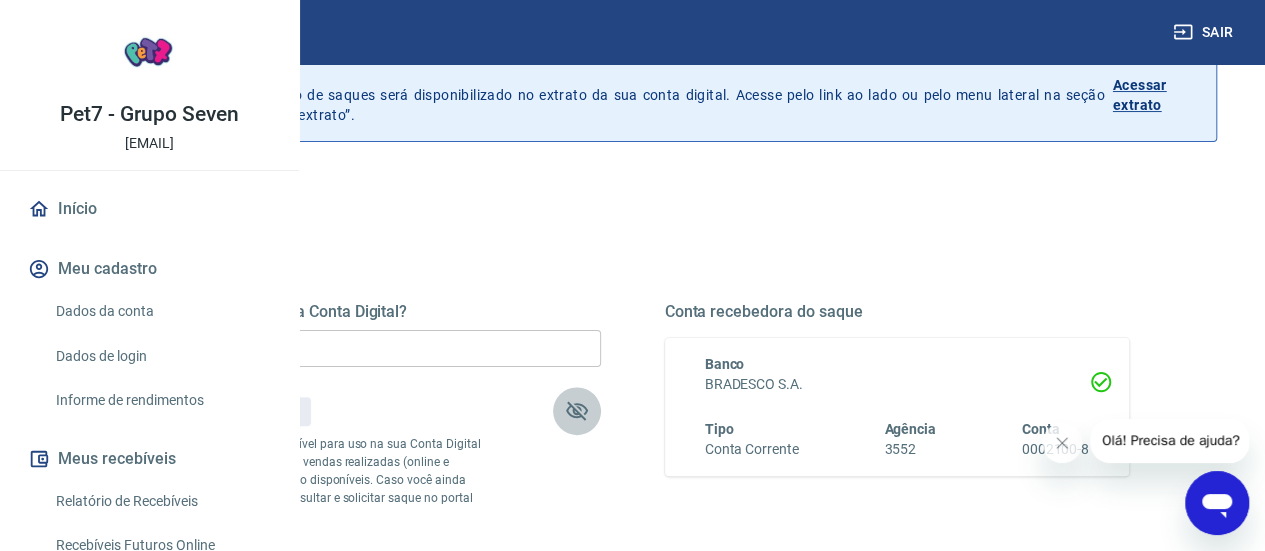 click 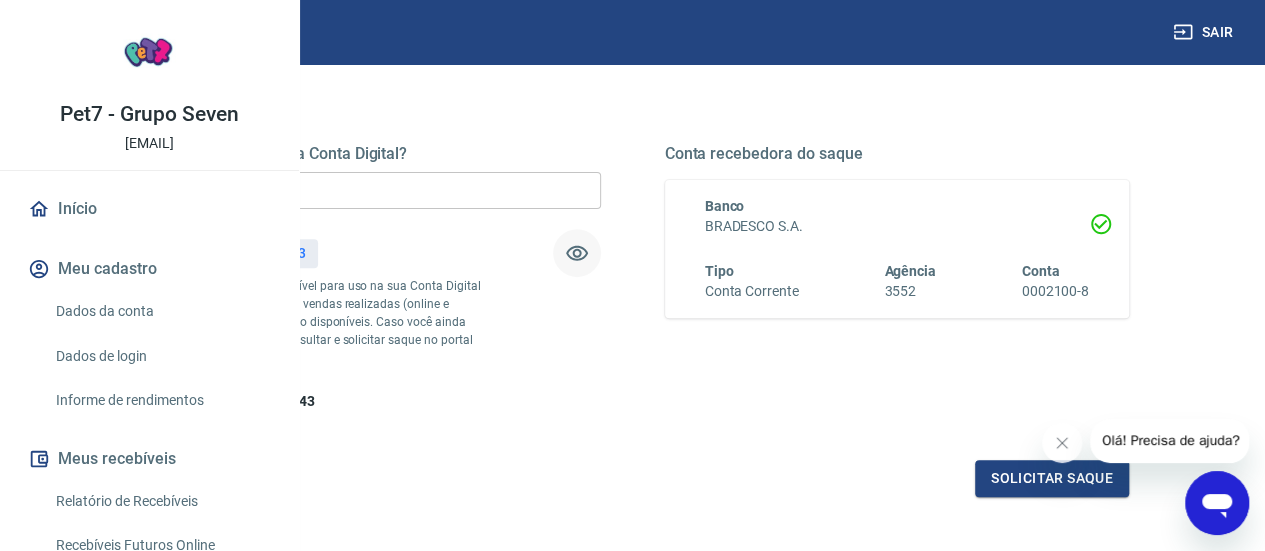 scroll, scrollTop: 300, scrollLeft: 0, axis: vertical 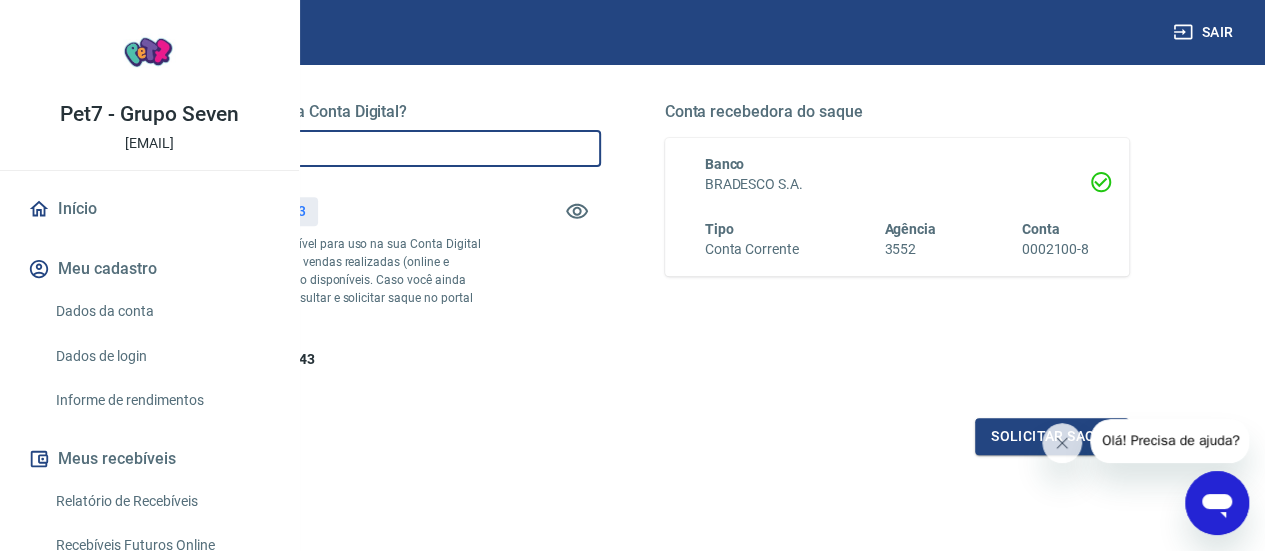 click on "R$ 0,00" at bounding box center [368, 148] 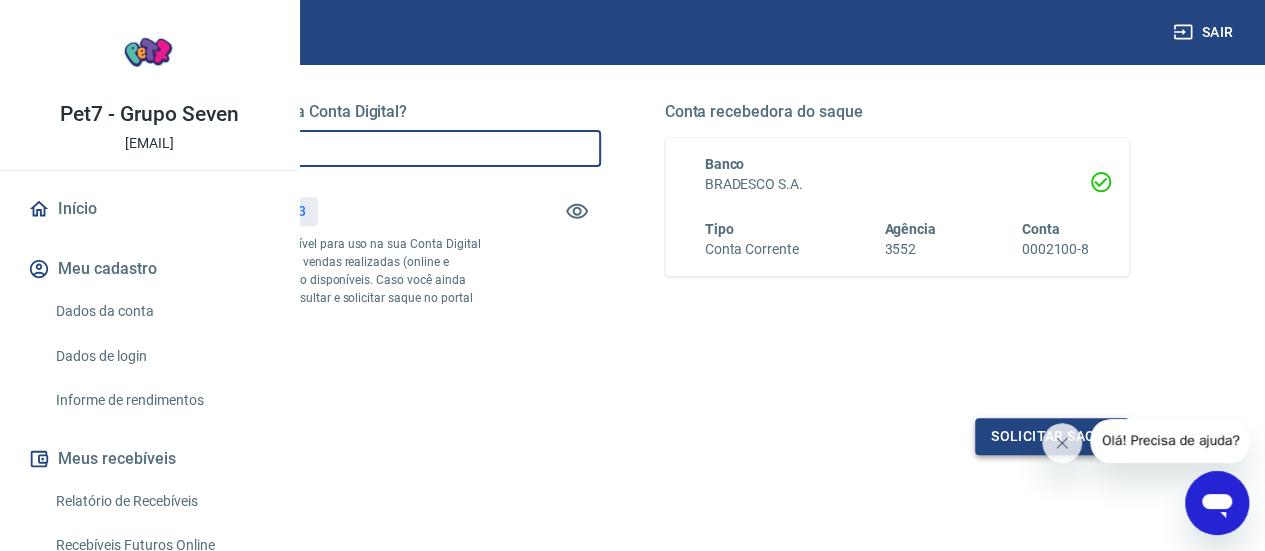 type on "R$ 331,43" 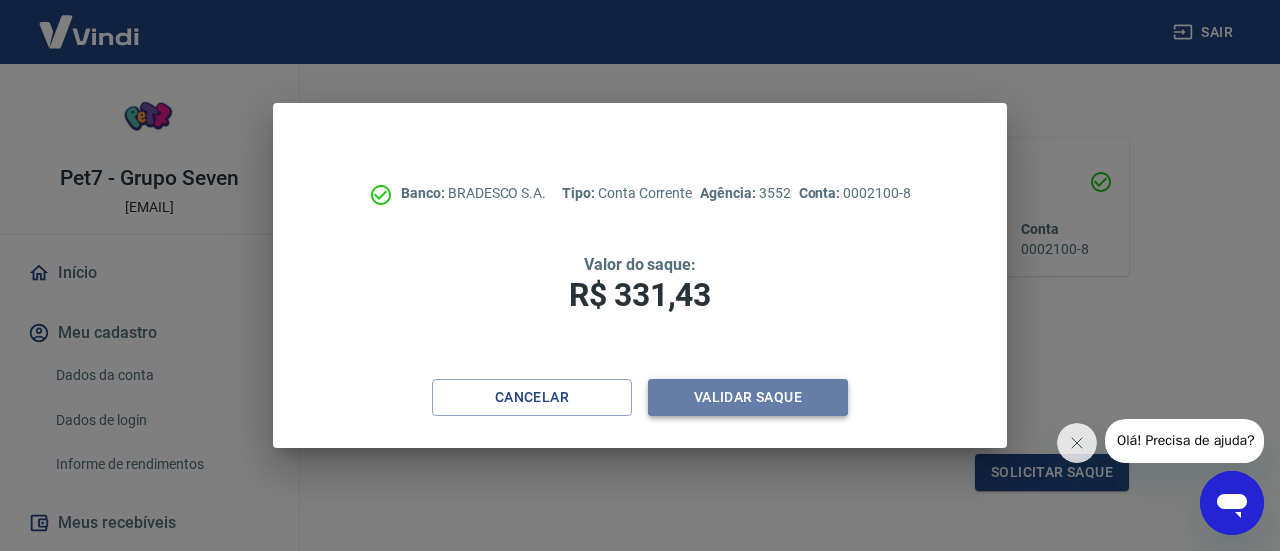 click on "Validar saque" at bounding box center (748, 397) 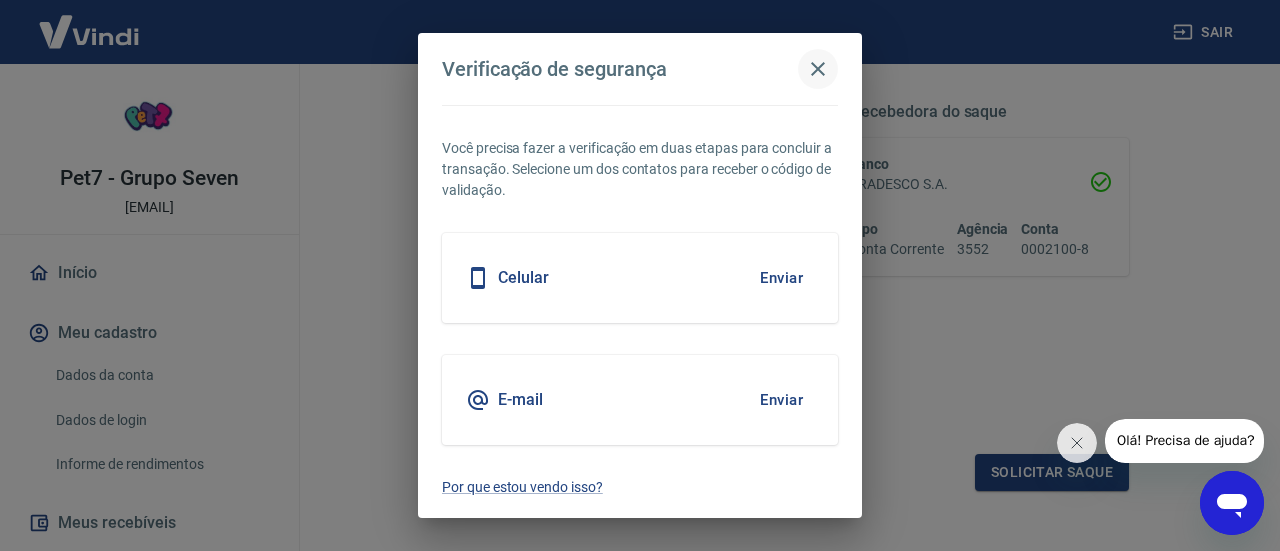 click 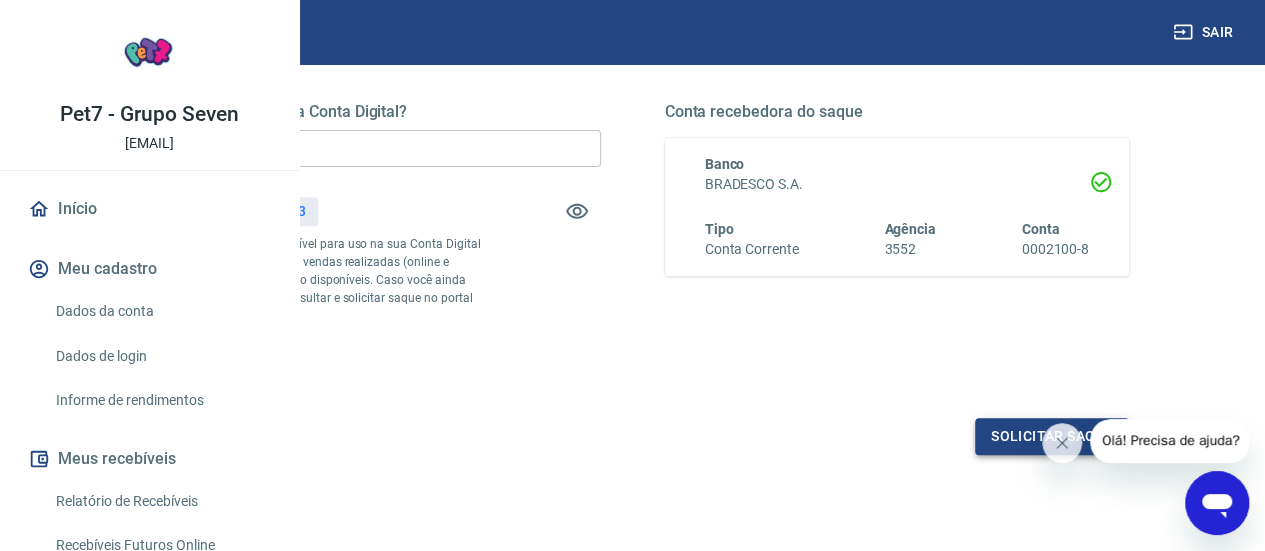 click on "Solicitar saque" at bounding box center (1052, 436) 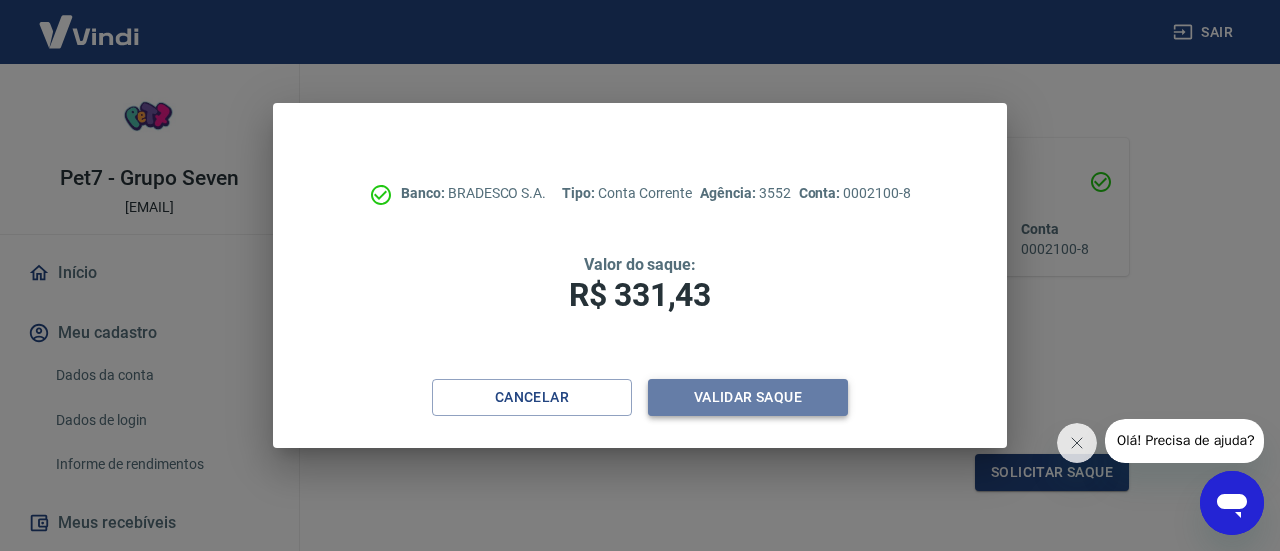click on "Validar saque" at bounding box center (748, 397) 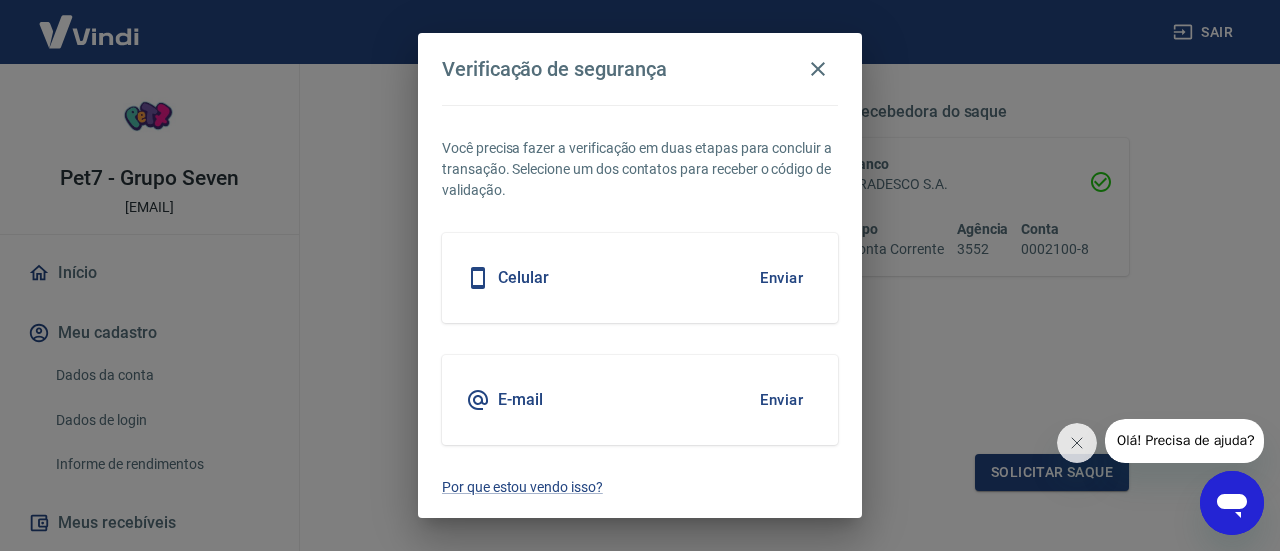 click on "Enviar" at bounding box center [781, 400] 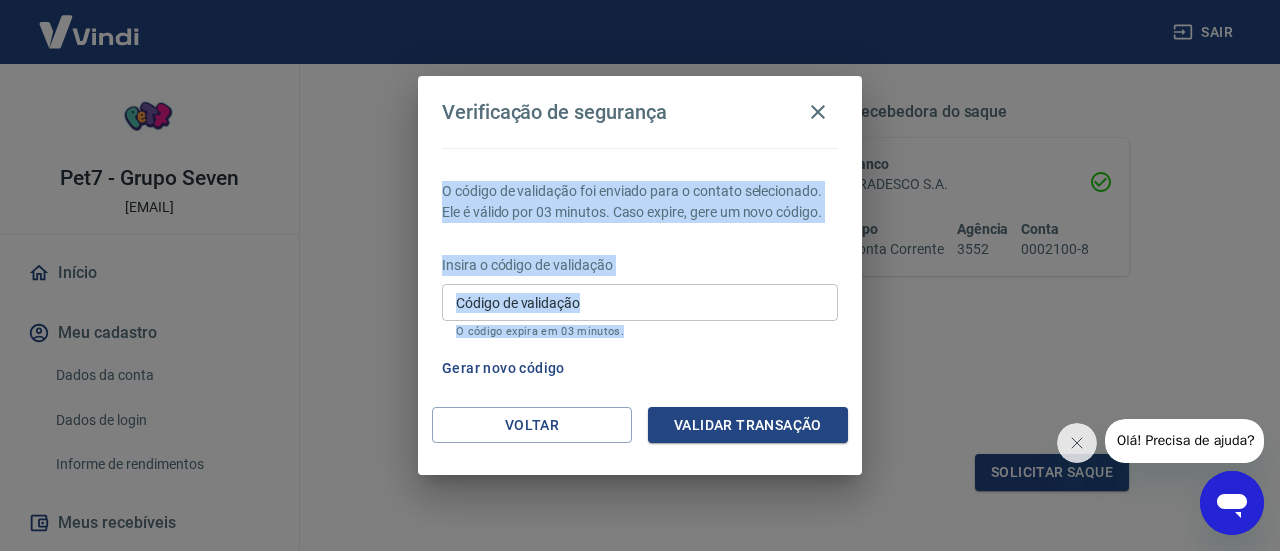 drag, startPoint x: 692, startPoint y: 103, endPoint x: 684, endPoint y: 231, distance: 128.24976 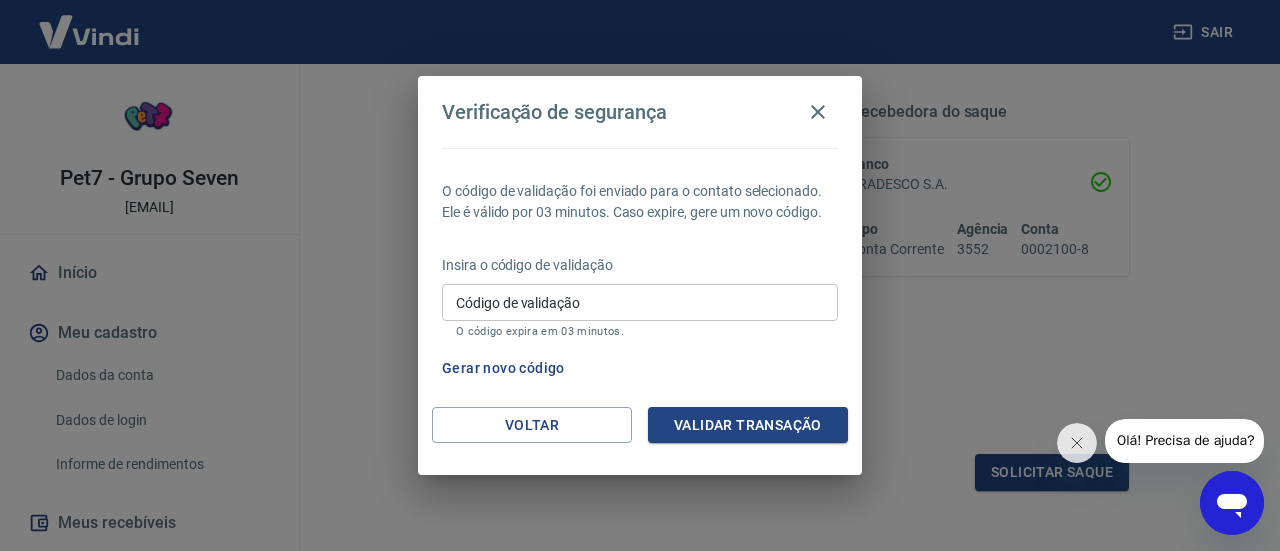 click on "Verificação de segurança O código de validação foi enviado para o contato selecionado. Ele é válido por 03 minutos. Caso expire, gere um novo código. Insira o código de validação Código de validação Código de validação O código expira em 03 minutos. Gerar novo código Voltar Validar transação" at bounding box center [640, 275] 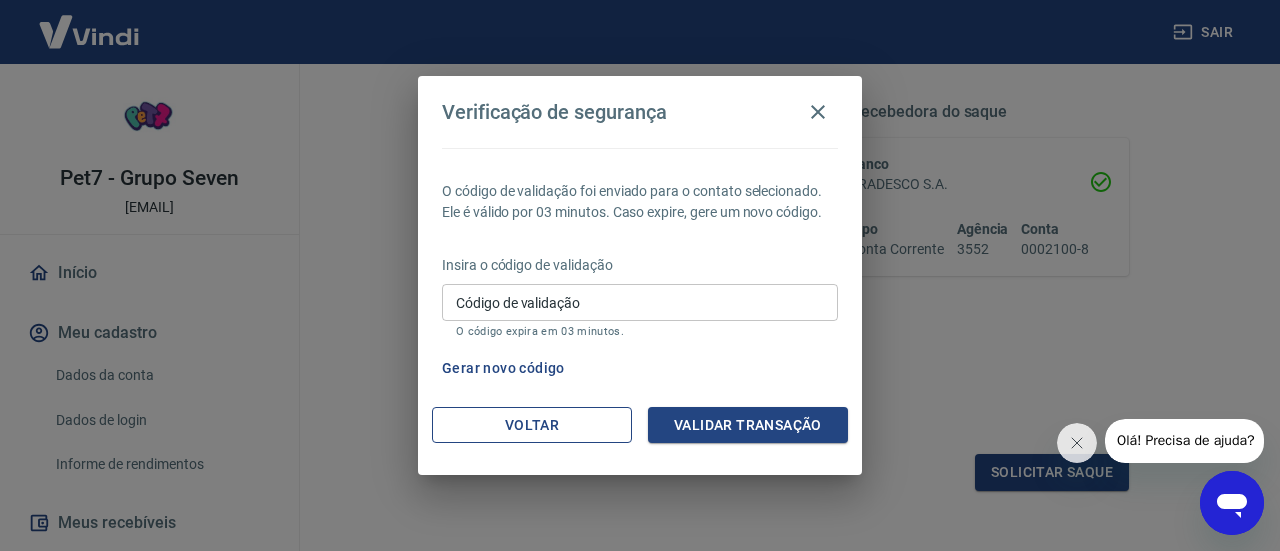 click on "Voltar" at bounding box center (532, 425) 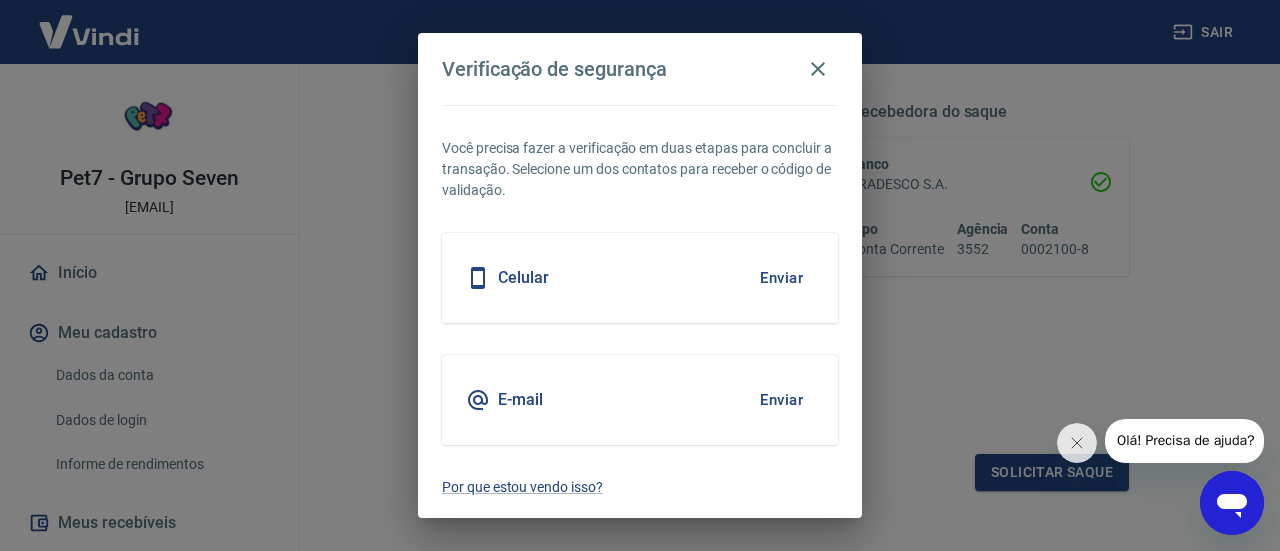 click on "Enviar" at bounding box center (781, 278) 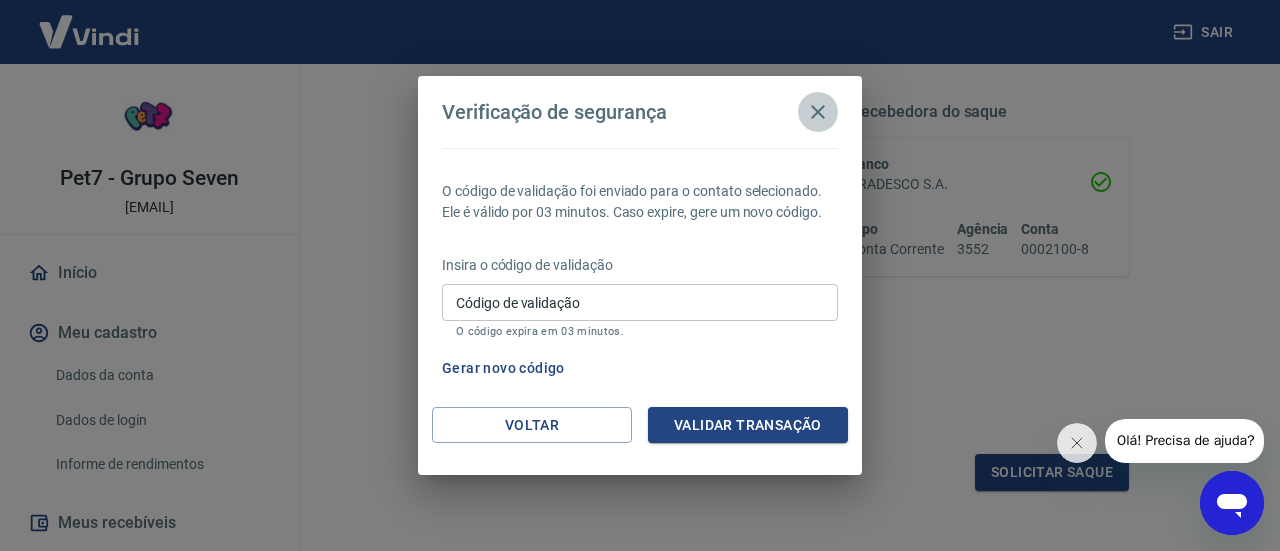 click 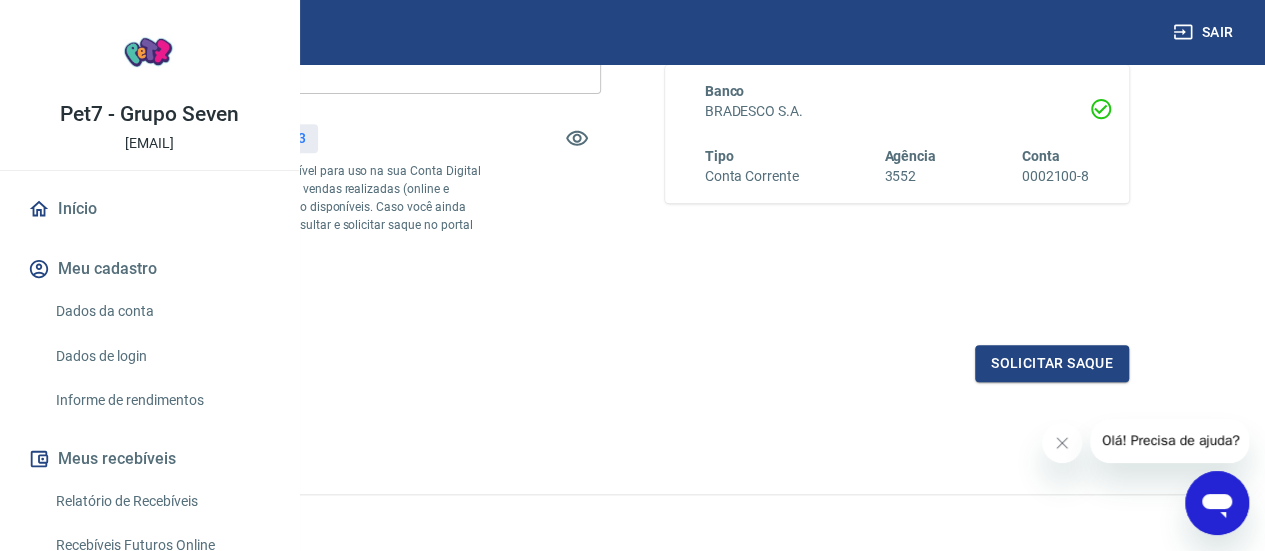 scroll, scrollTop: 472, scrollLeft: 0, axis: vertical 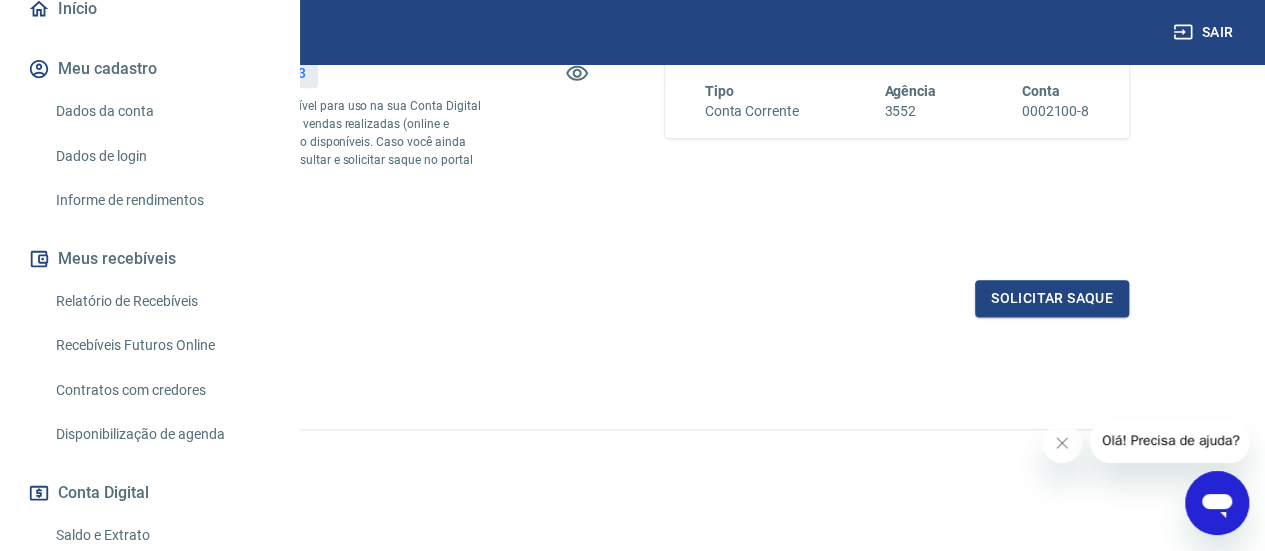 click on "Dados da conta" at bounding box center [161, 111] 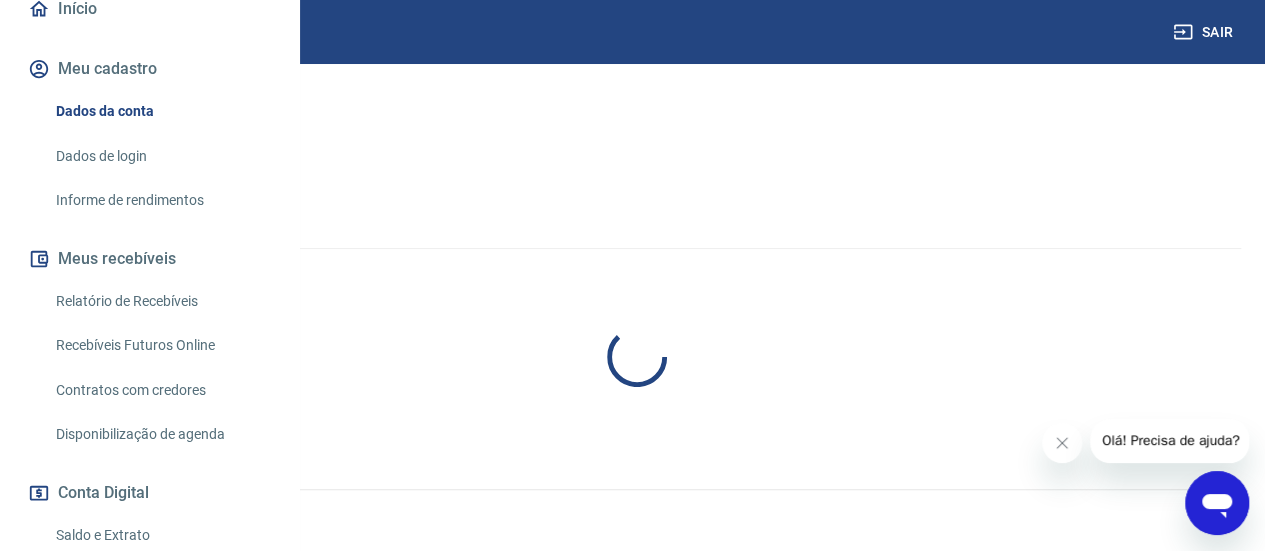 scroll, scrollTop: 0, scrollLeft: 0, axis: both 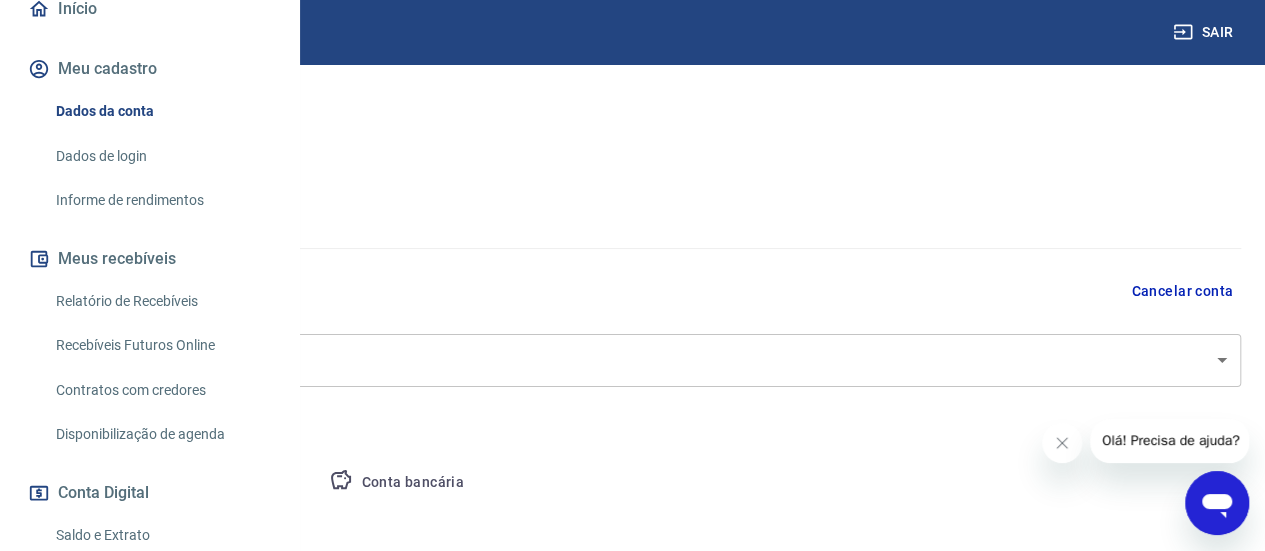select on "SC" 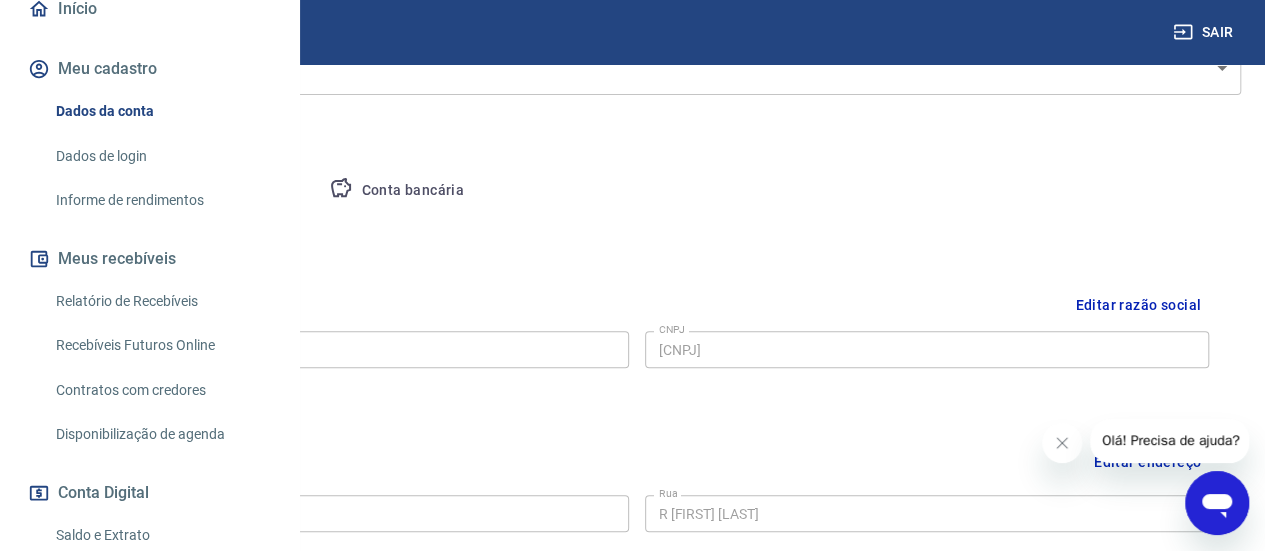scroll, scrollTop: 190, scrollLeft: 0, axis: vertical 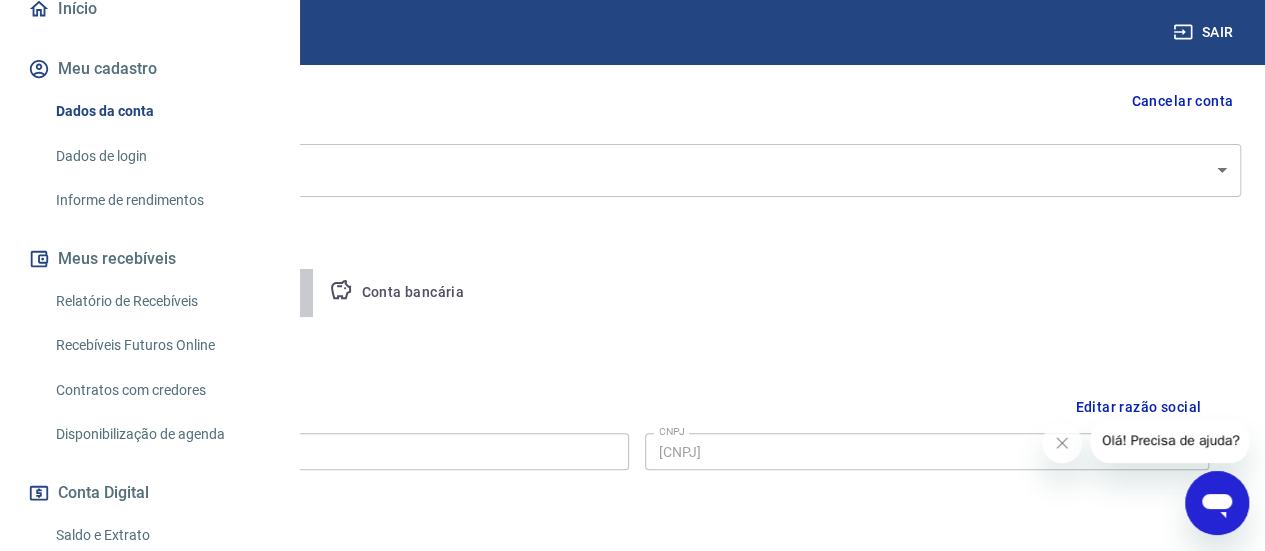 click on "Pessoa titular" at bounding box center (234, 293) 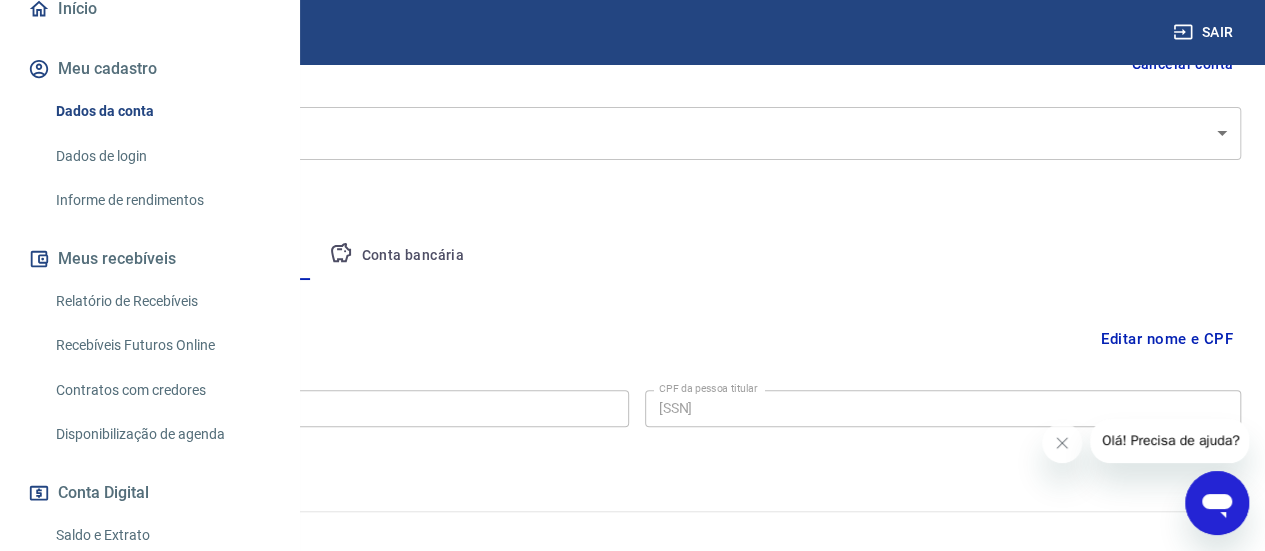 scroll, scrollTop: 248, scrollLeft: 0, axis: vertical 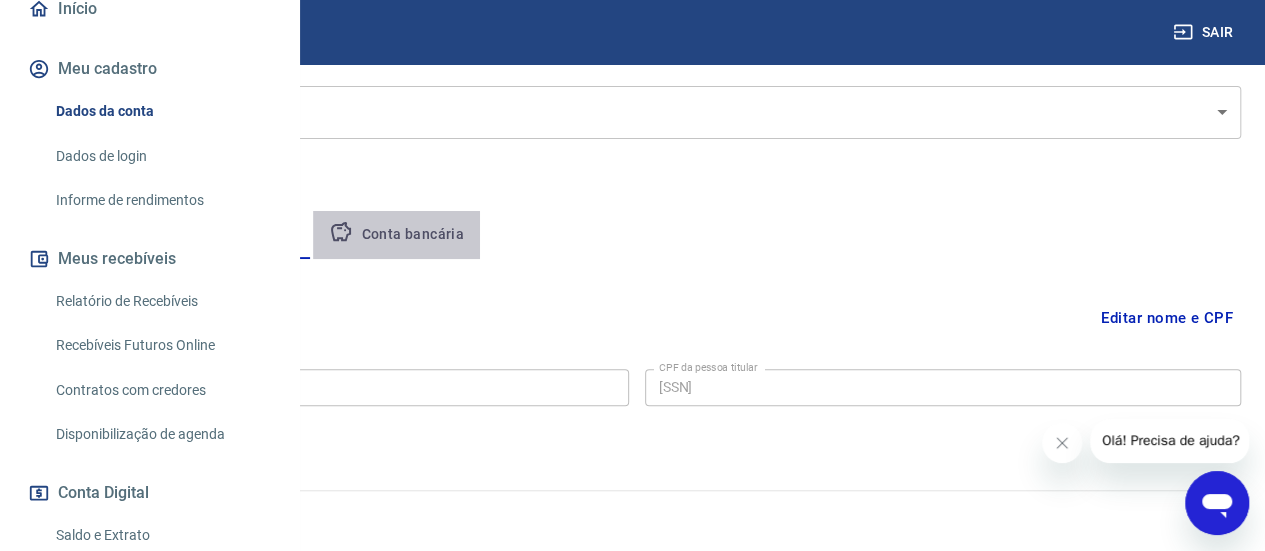 click on "Conta bancária" at bounding box center (396, 235) 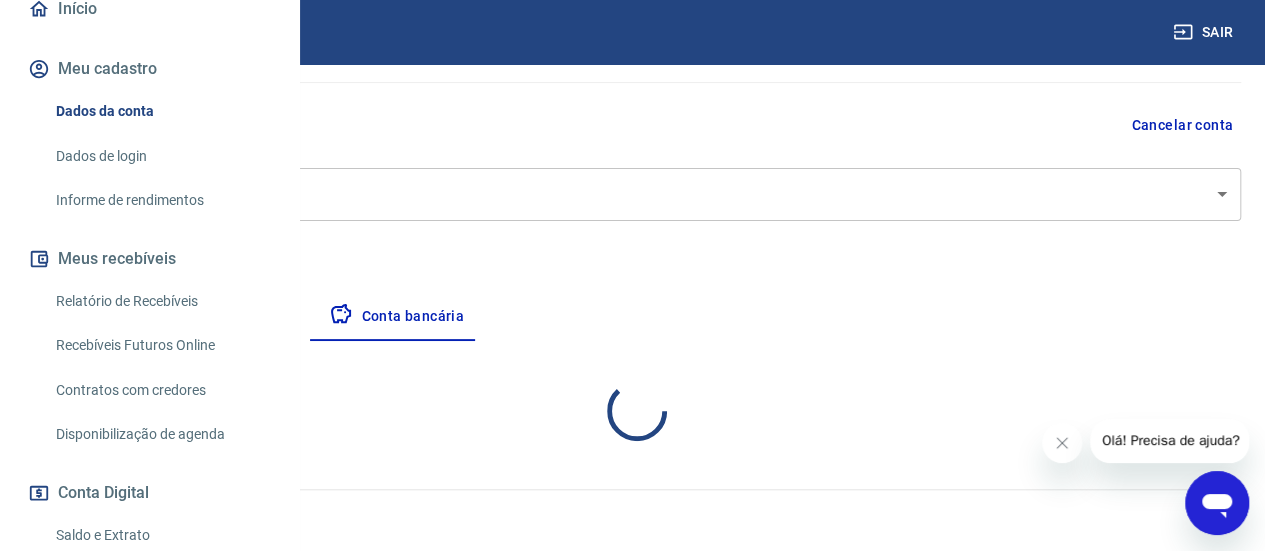select on "1" 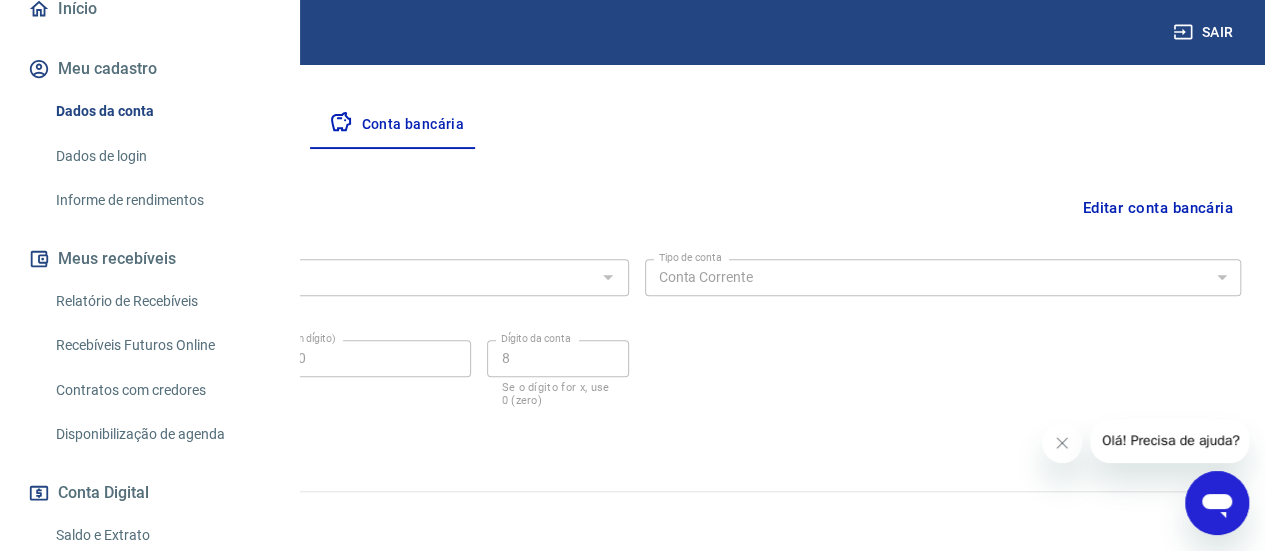 scroll, scrollTop: 358, scrollLeft: 0, axis: vertical 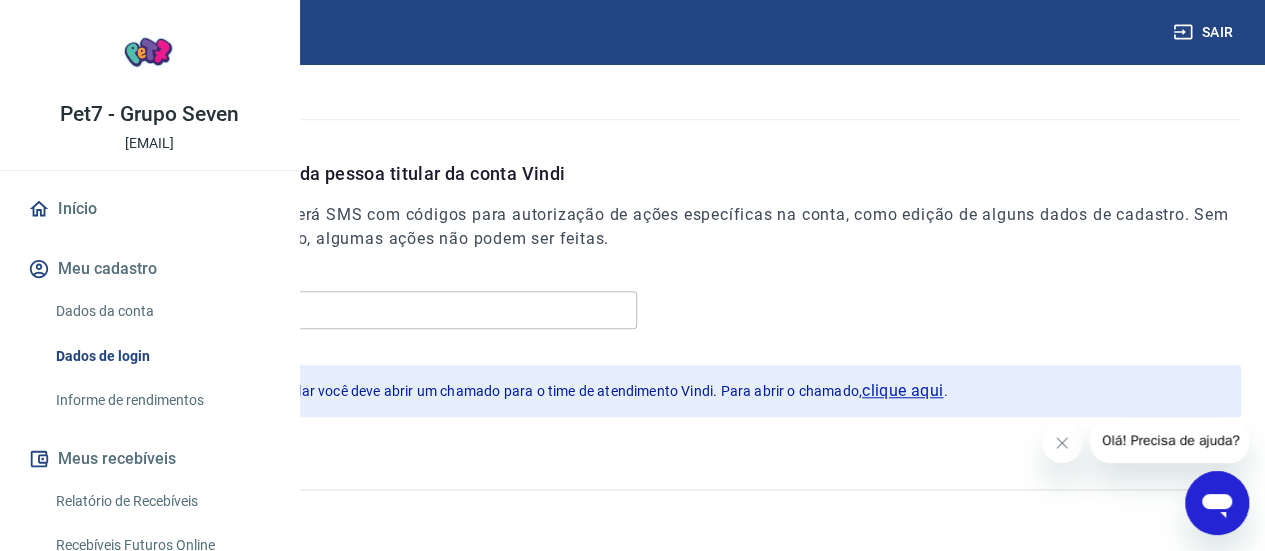 click on "Início" at bounding box center (149, 209) 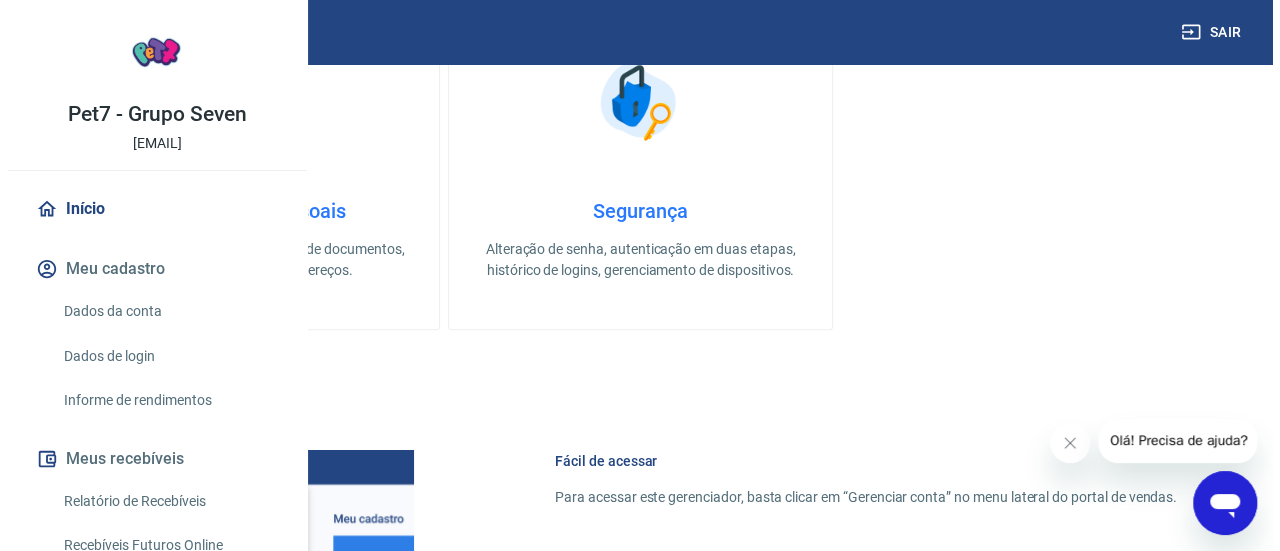 scroll, scrollTop: 0, scrollLeft: 0, axis: both 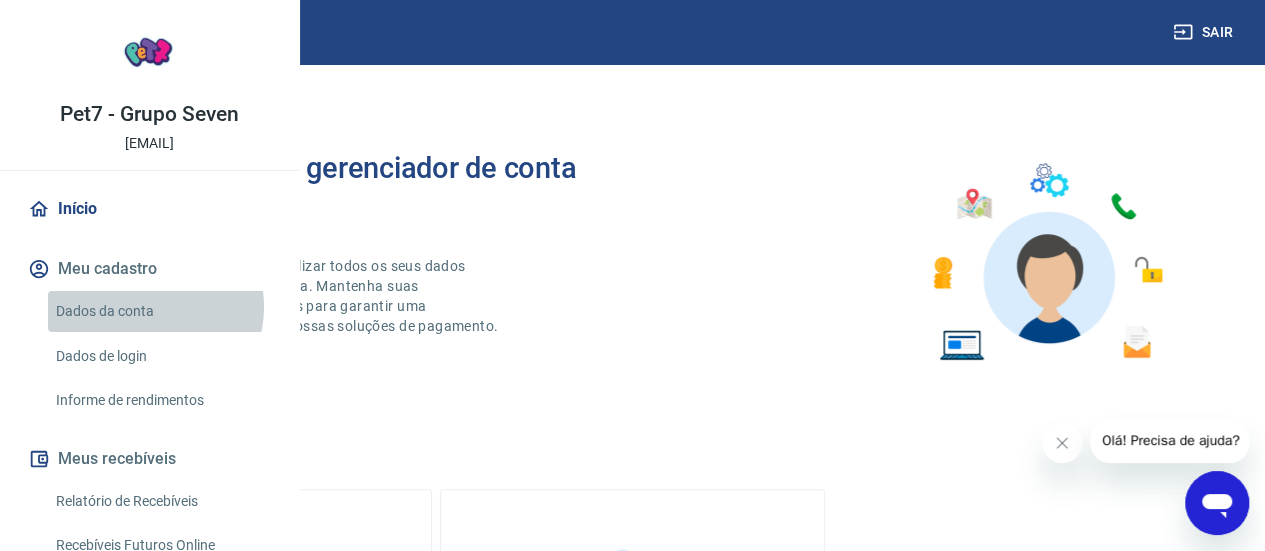 click on "Dados da conta" at bounding box center (161, 311) 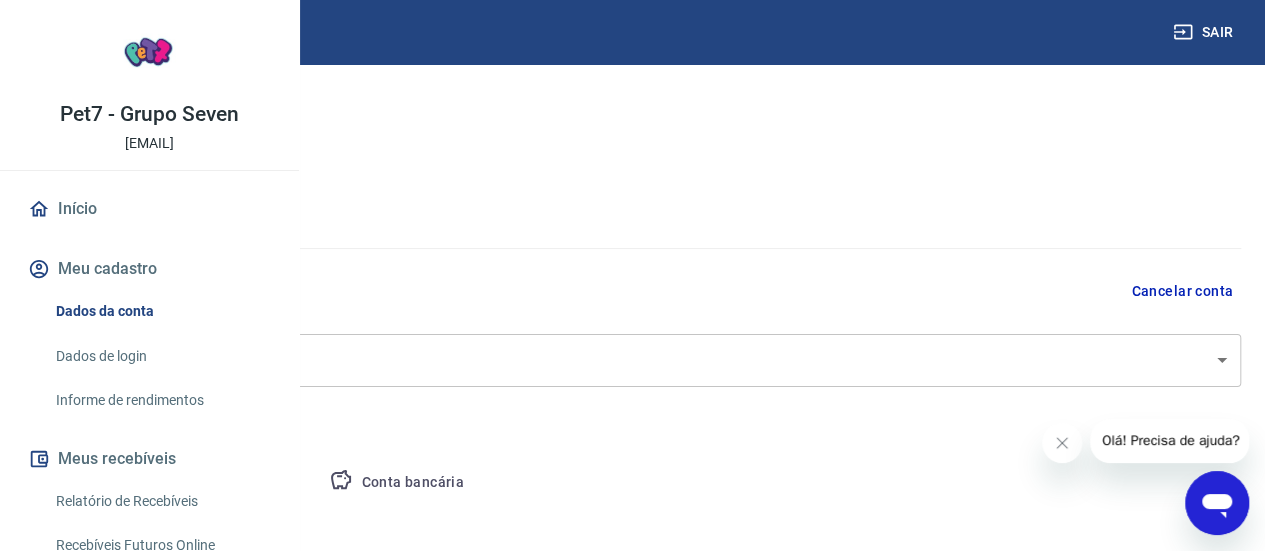 select on "SC" 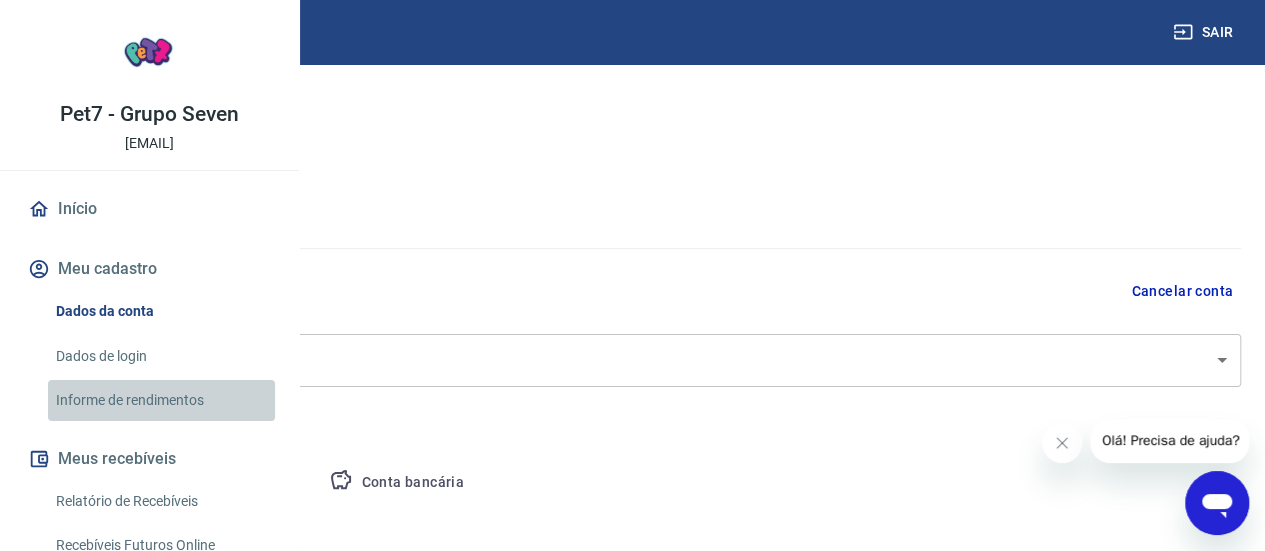 click on "Informe de rendimentos" at bounding box center (161, 400) 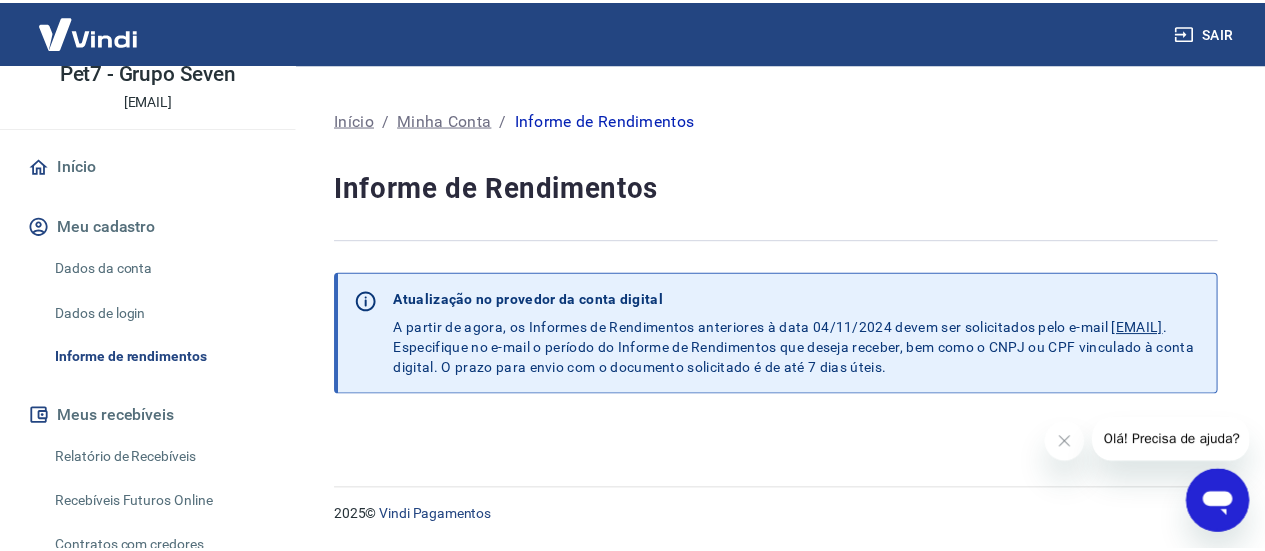 scroll, scrollTop: 200, scrollLeft: 0, axis: vertical 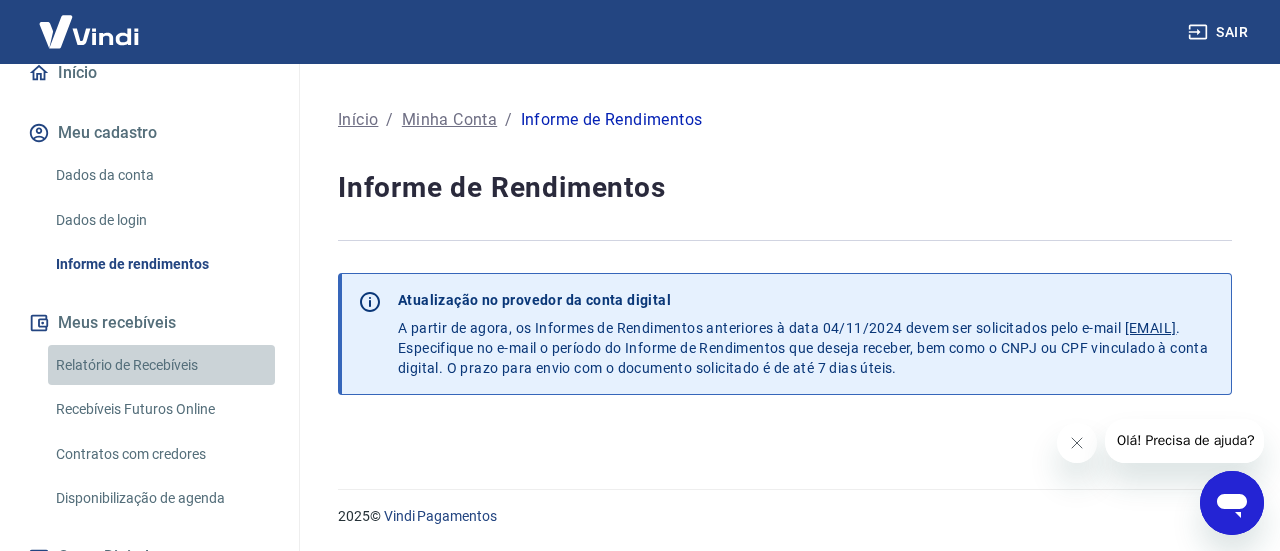 click on "Relatório de Recebíveis" at bounding box center (161, 365) 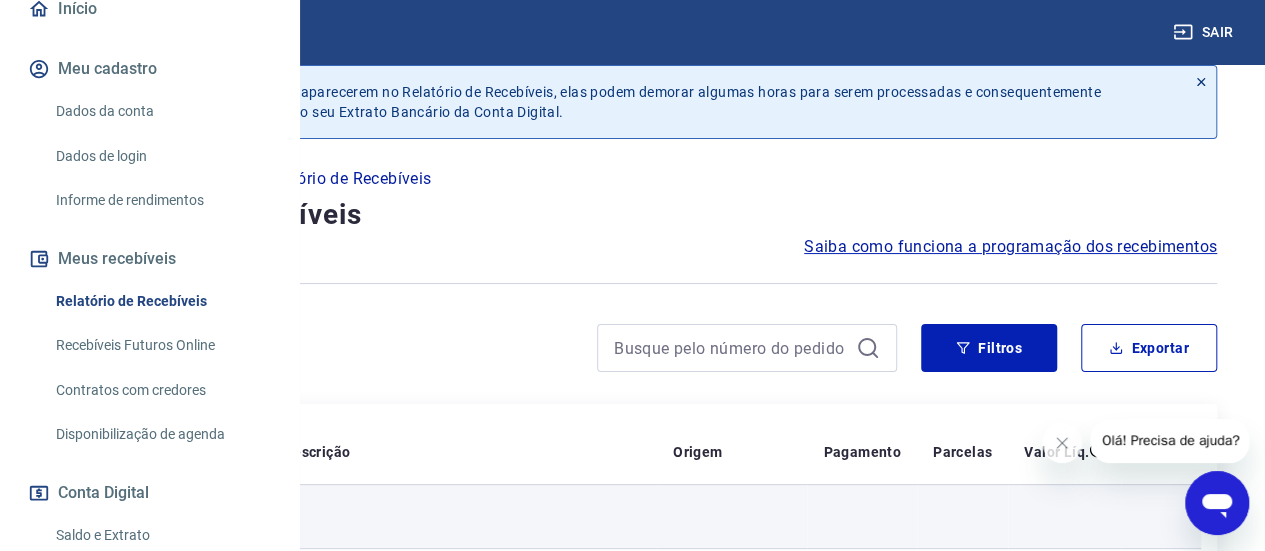 scroll, scrollTop: 0, scrollLeft: 0, axis: both 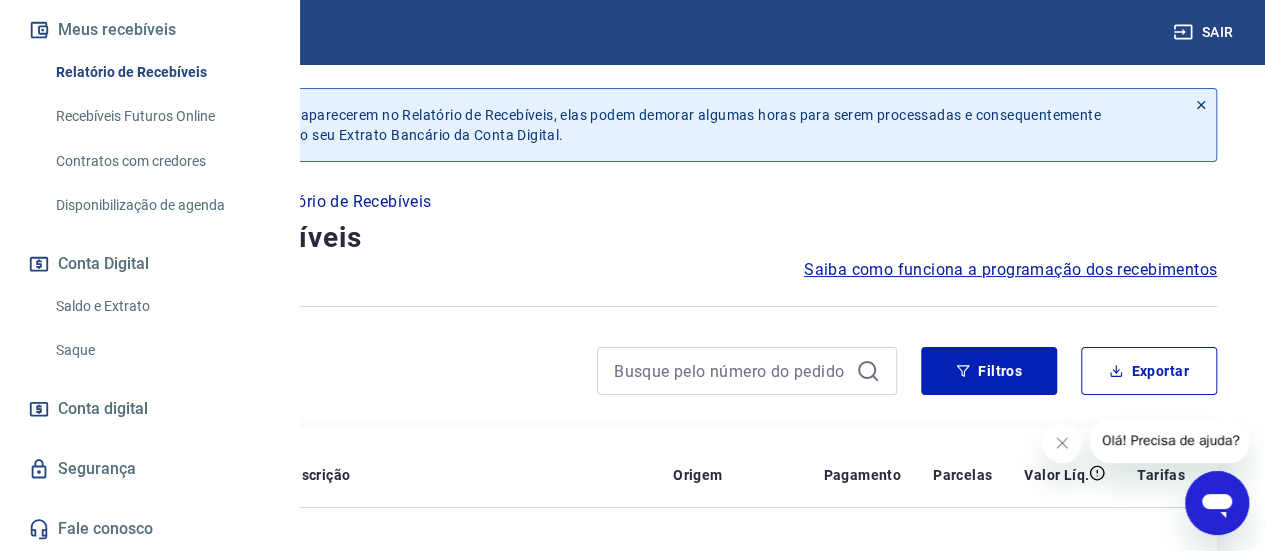 click on "Saldo e Extrato" at bounding box center (161, 306) 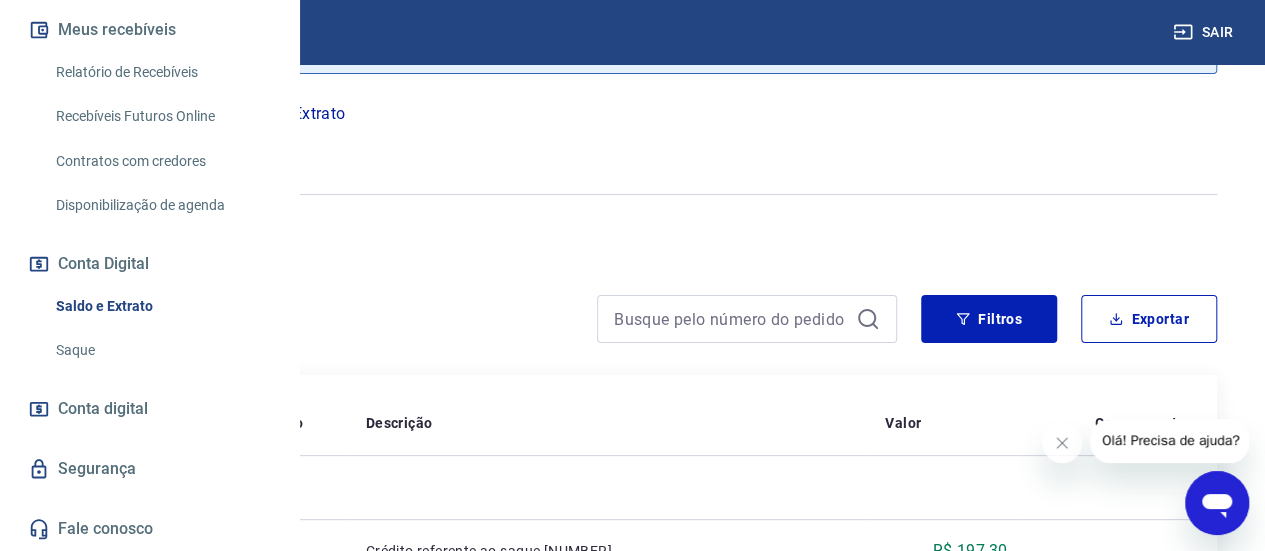 scroll, scrollTop: 0, scrollLeft: 0, axis: both 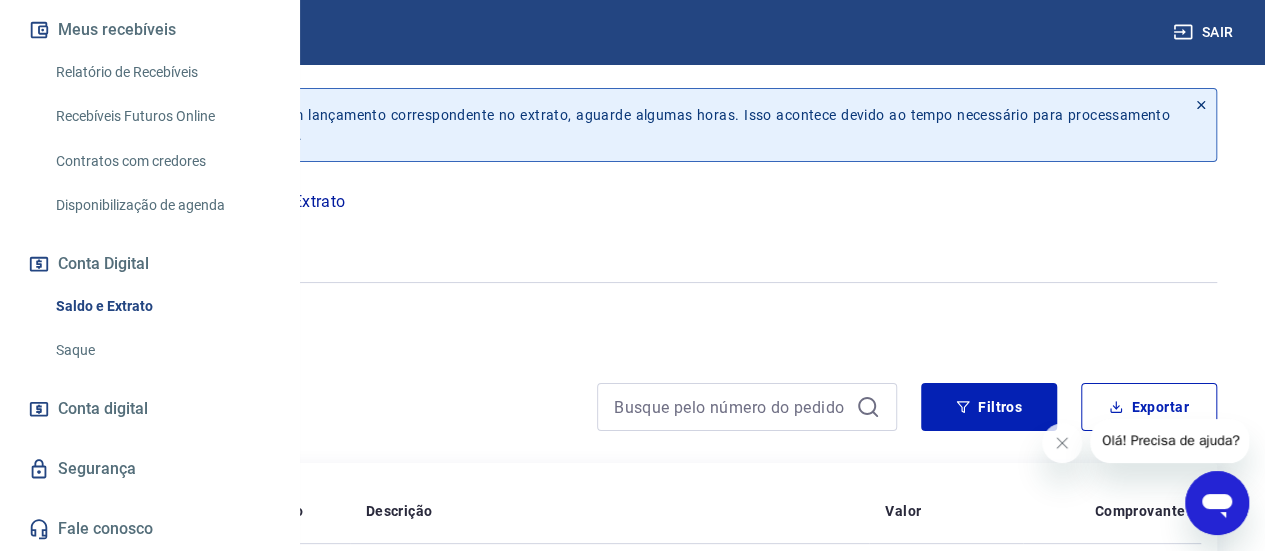 click on "Saque" at bounding box center [161, 350] 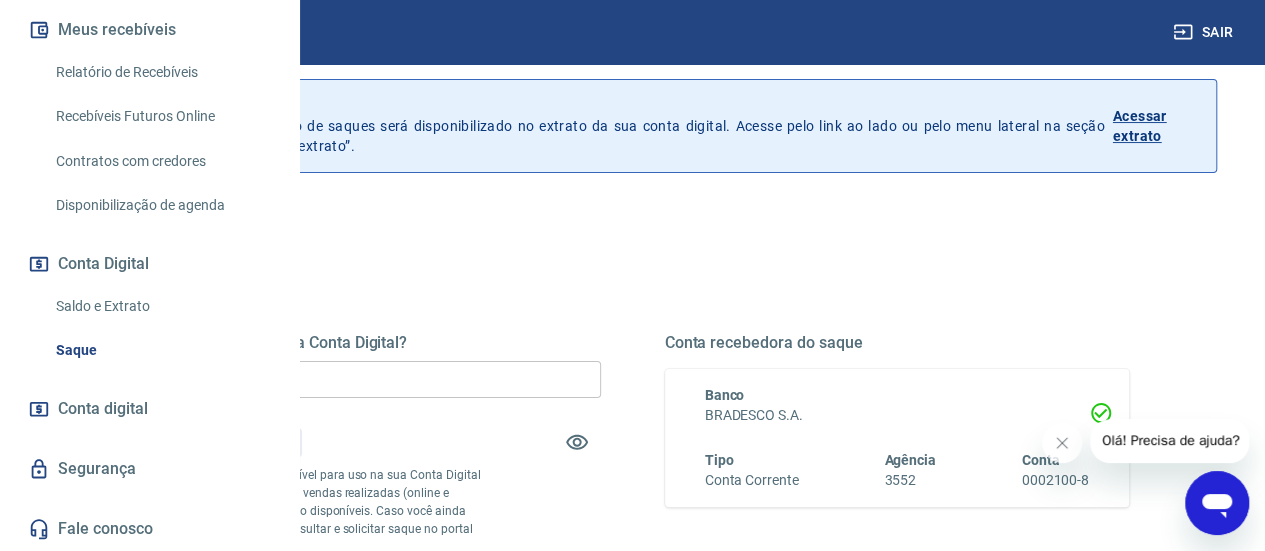 scroll, scrollTop: 100, scrollLeft: 0, axis: vertical 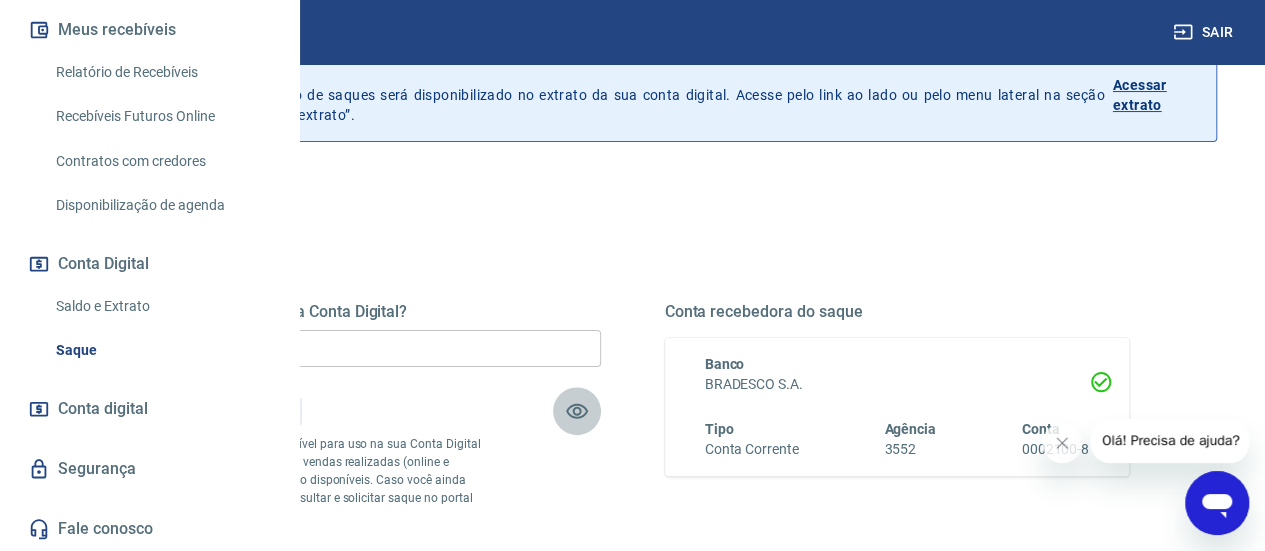 click 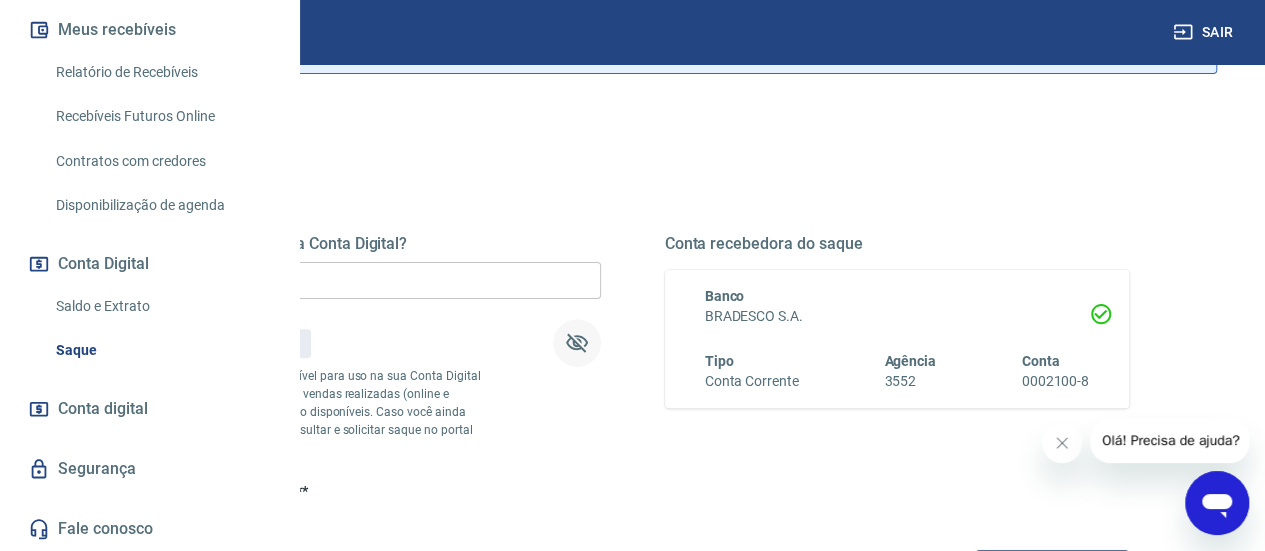 scroll, scrollTop: 200, scrollLeft: 0, axis: vertical 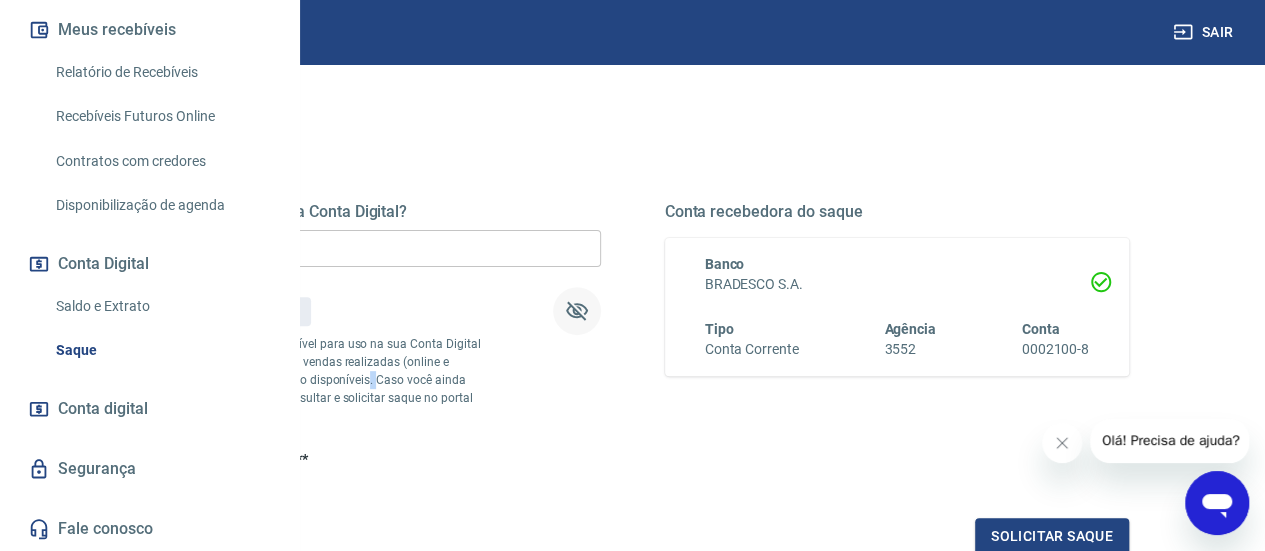 click on "Quanto deseja sacar da Conta Digital? R$ 0,00 ​ Saldo total*: R$ ****** *Corresponde ao saldo disponível para uso na sua Conta Digital Vindi. Incluindo os valores das vendas realizadas (online e físicas), exceto PIX, que já estão disponíveis. Caso você ainda possua saldo virtual, pode consultar e solicitar saque no portal do intermediador. Saldo restante: R$ ******" at bounding box center (368, 336) 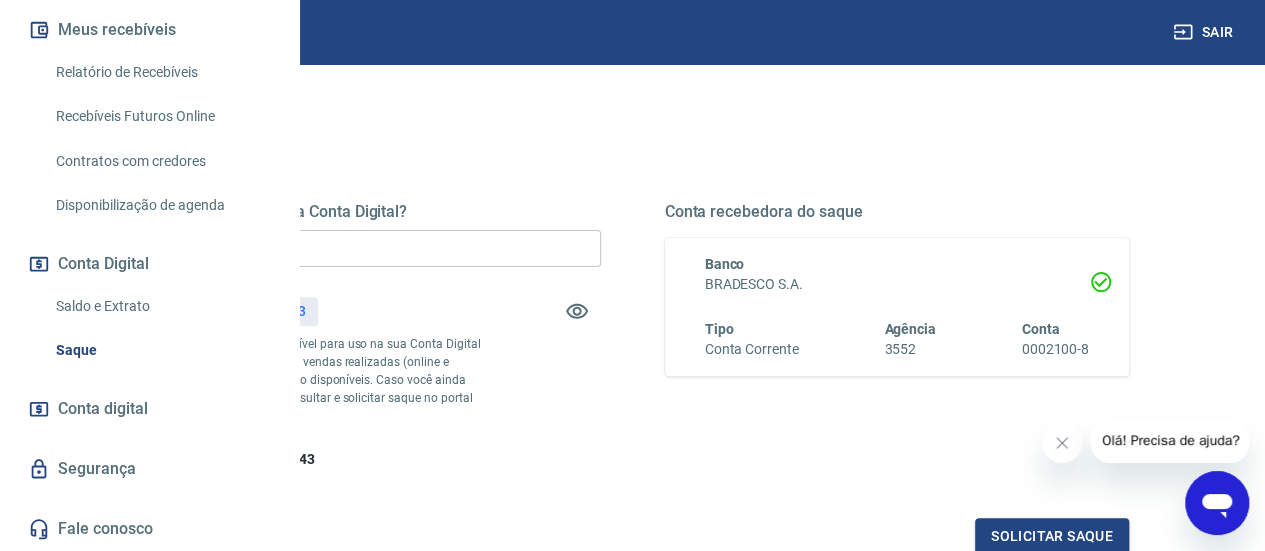 click on "R$ 0,00" at bounding box center (368, 248) 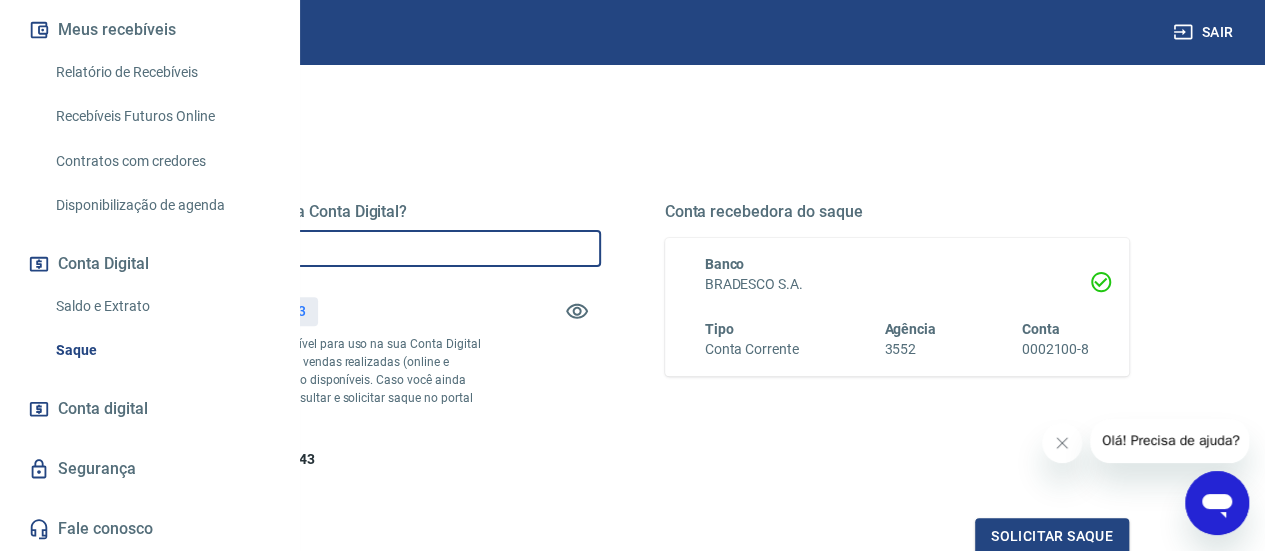 drag, startPoint x: 574, startPoint y: 255, endPoint x: 378, endPoint y: 250, distance: 196.06377 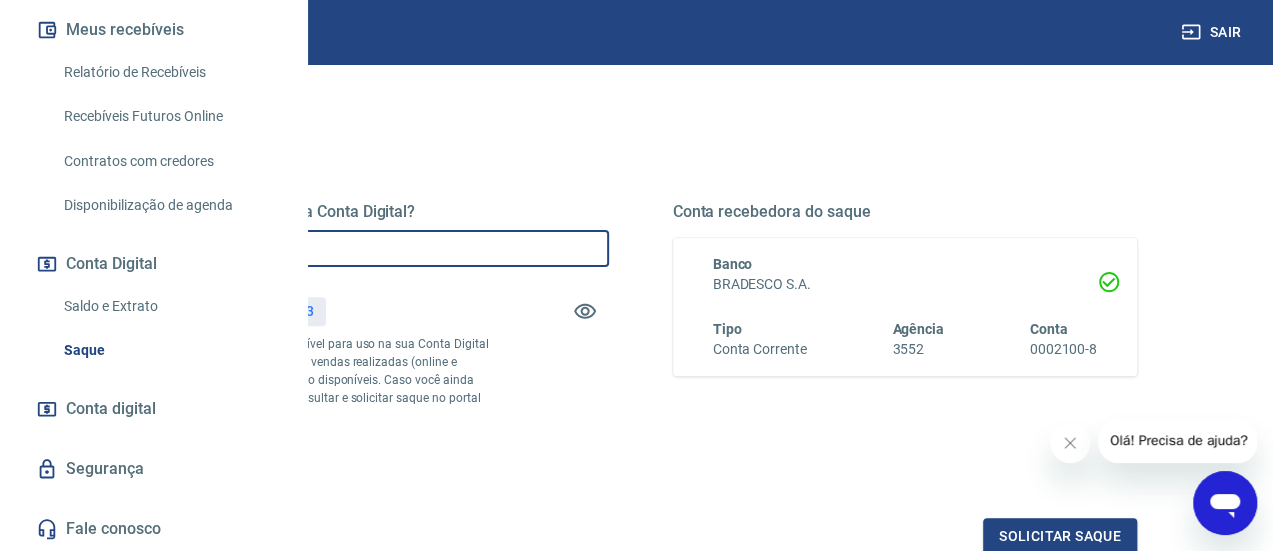 scroll, scrollTop: 300, scrollLeft: 0, axis: vertical 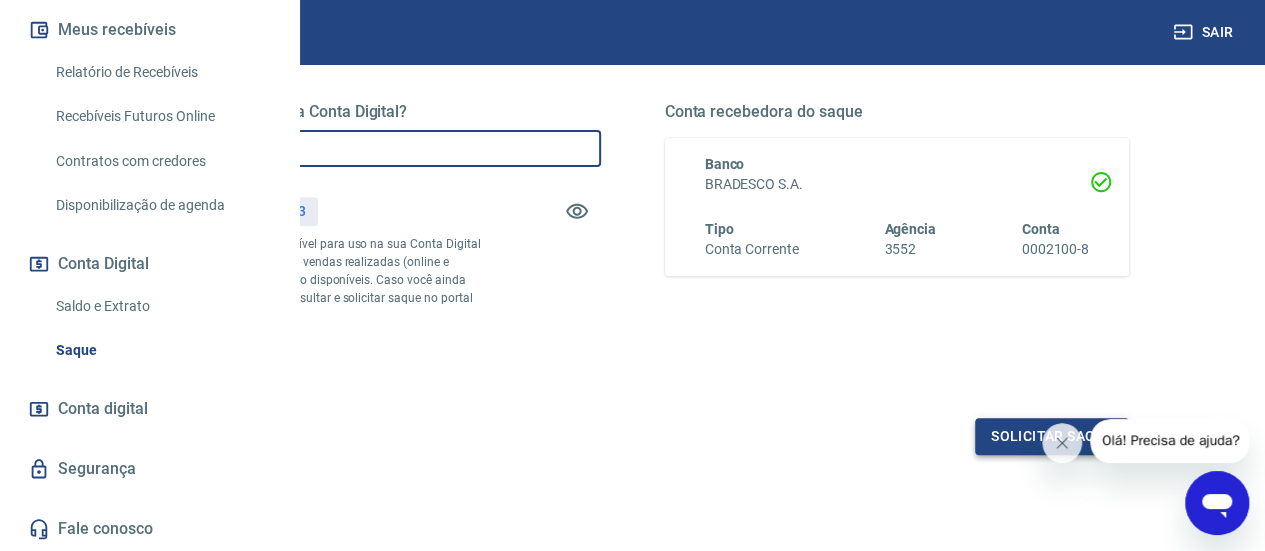 type on "R$ 331,43" 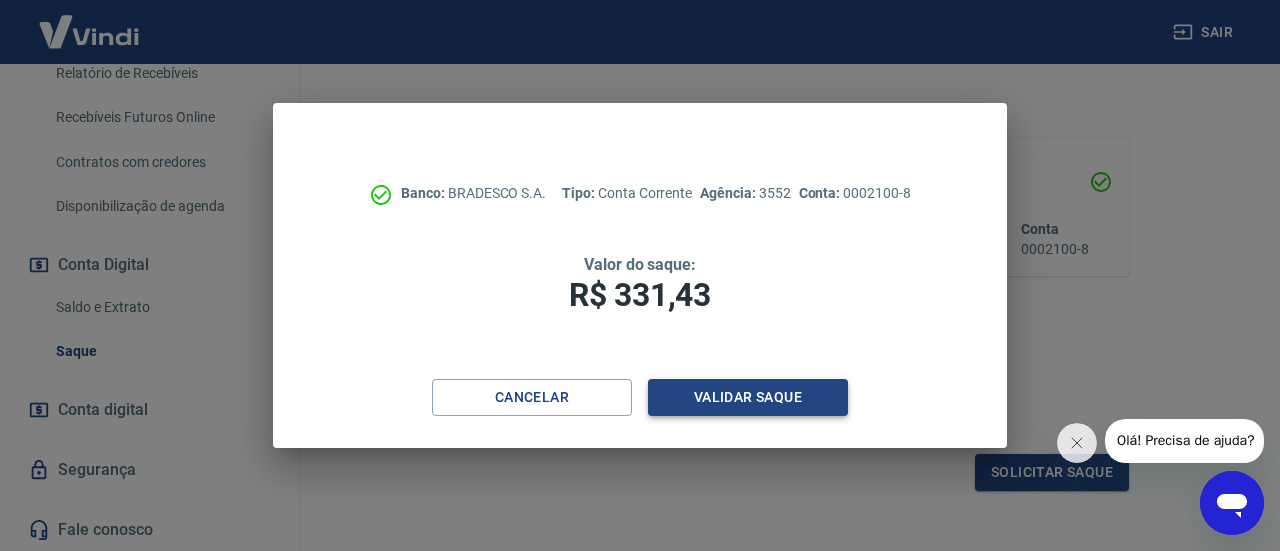 click on "Validar saque" at bounding box center [748, 397] 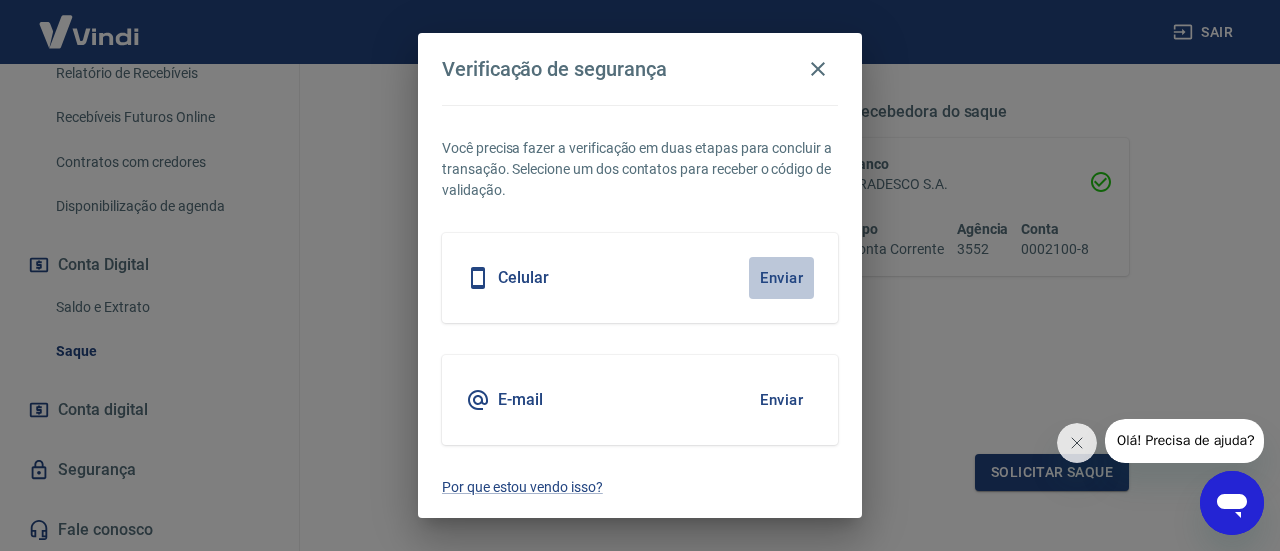 click on "Enviar" at bounding box center [781, 278] 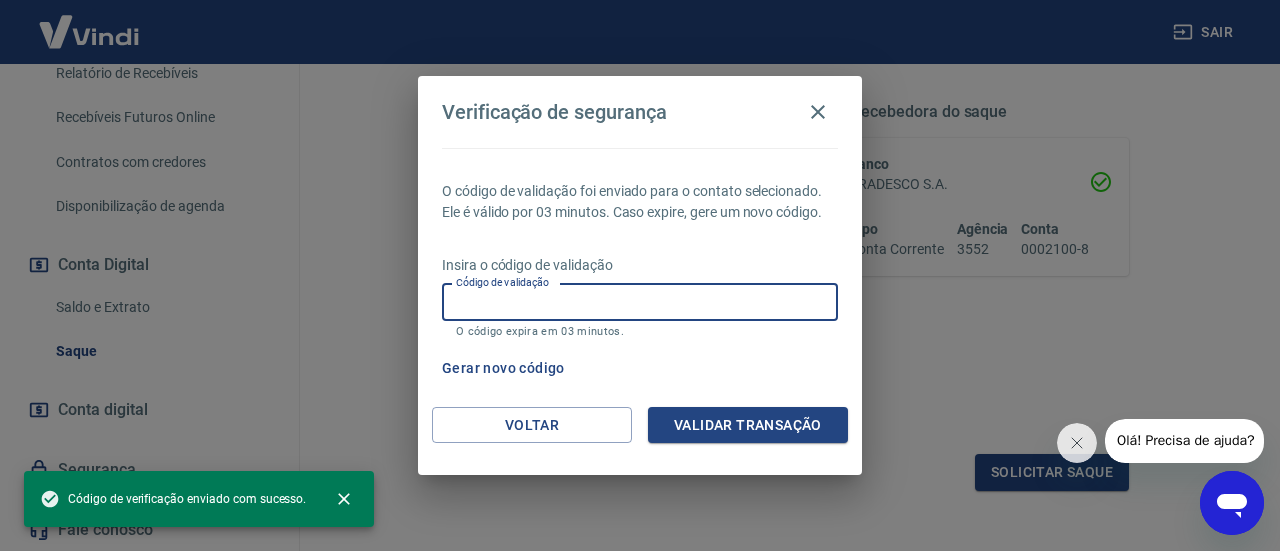 click on "Código de validação Código de validação O código expira em 03 minutos." at bounding box center (640, 311) 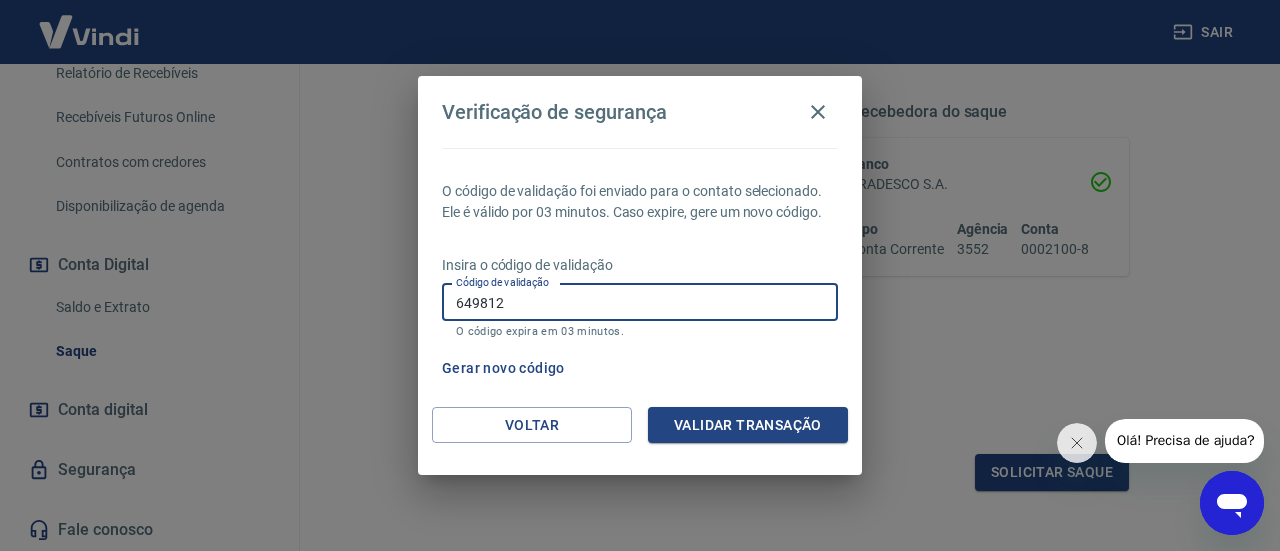 type on "649812" 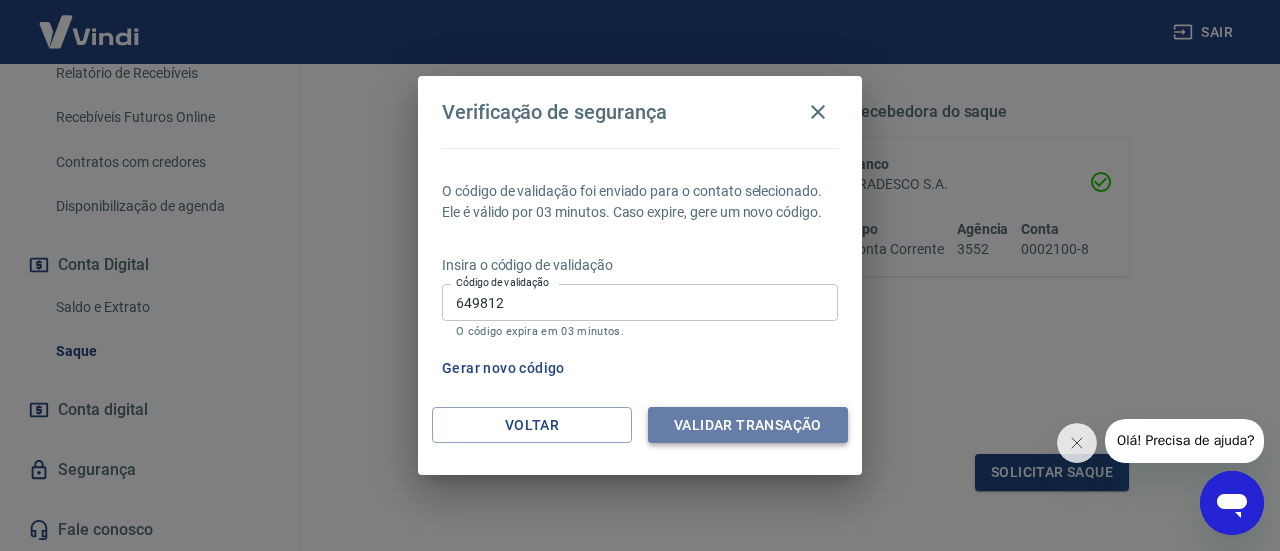 click on "Validar transação" at bounding box center [748, 425] 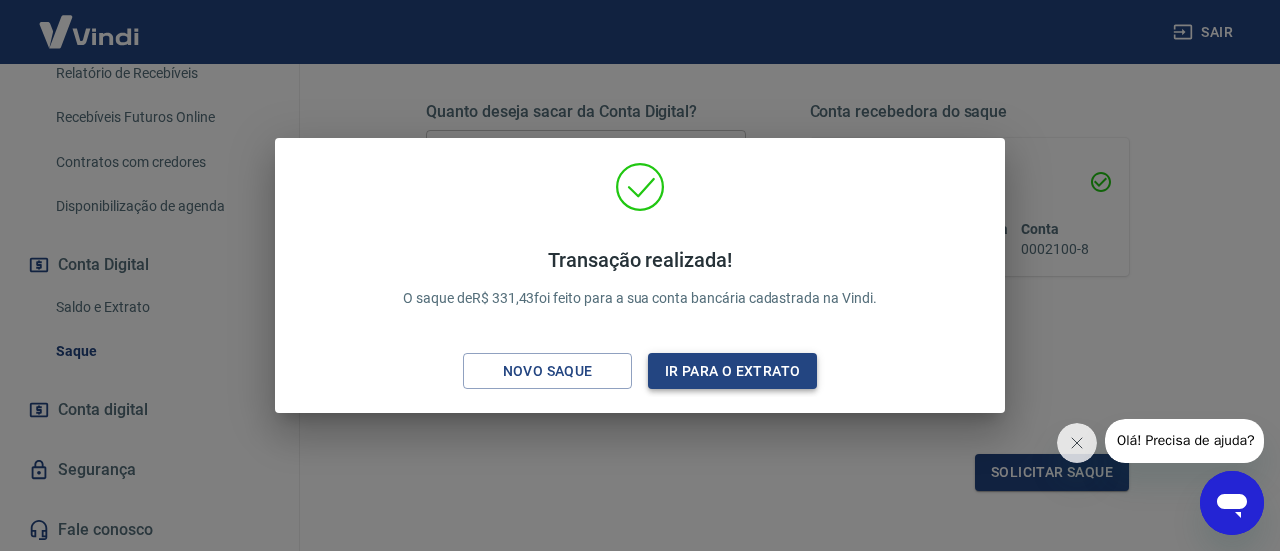 click on "Ir para o extrato" at bounding box center [732, 371] 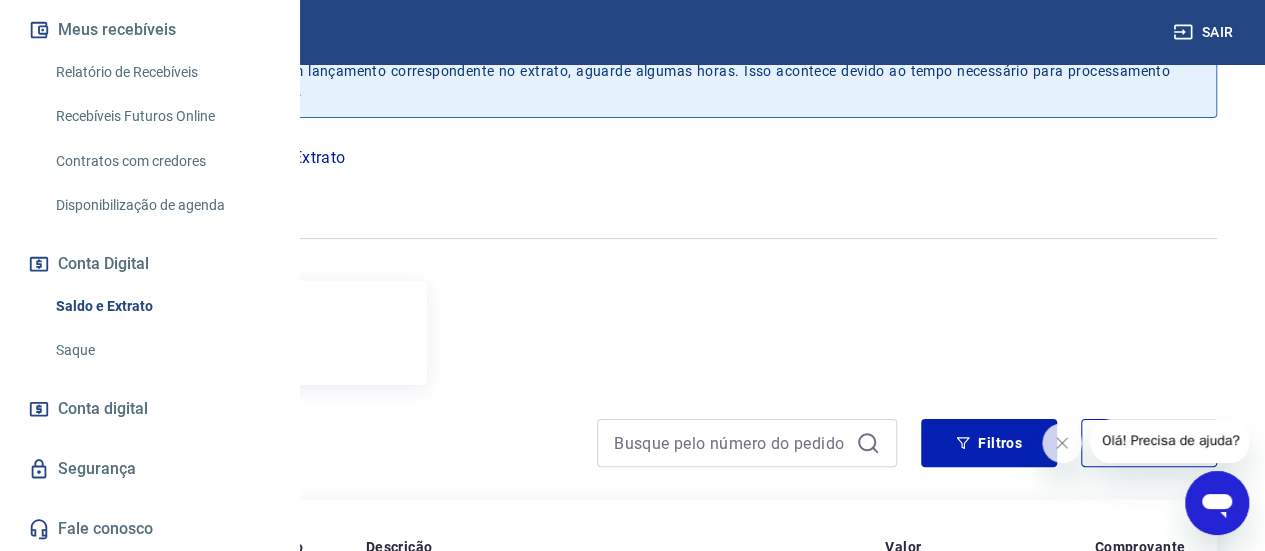 scroll, scrollTop: 320, scrollLeft: 0, axis: vertical 